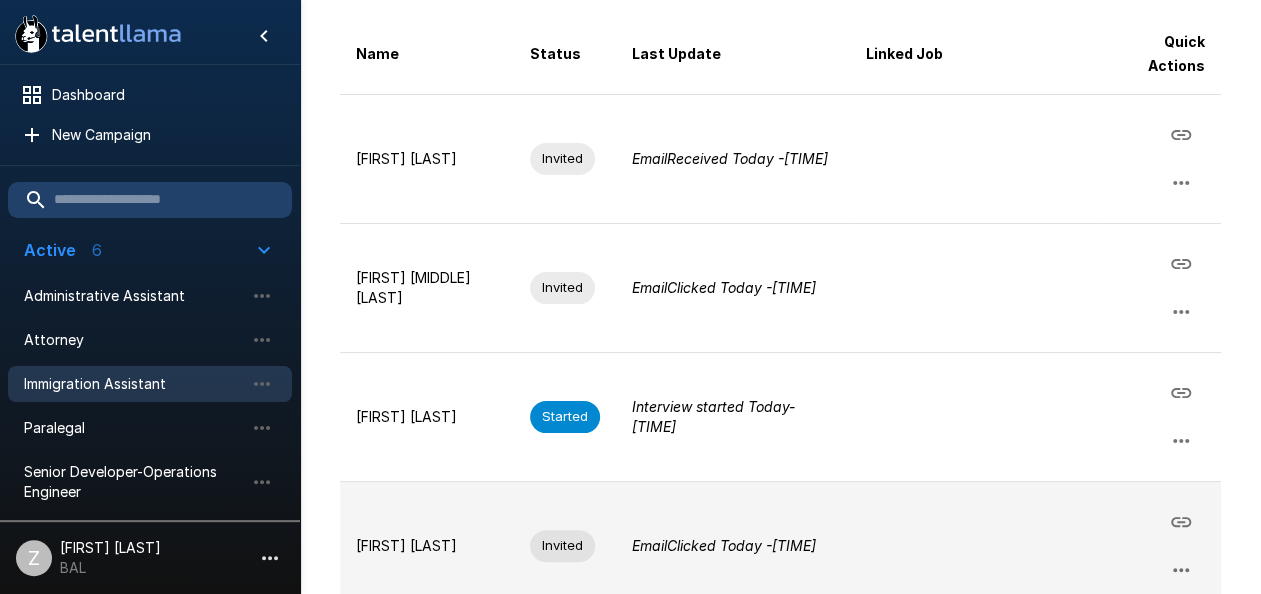 scroll, scrollTop: 400, scrollLeft: 0, axis: vertical 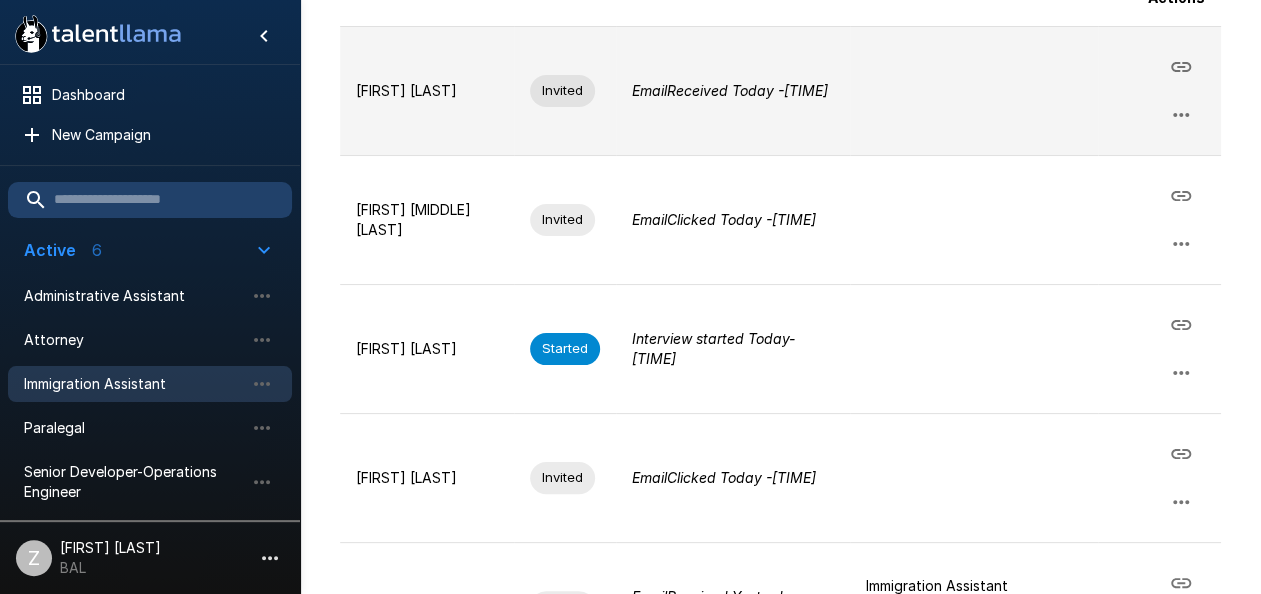 click on "[FIRST] [LAST]" at bounding box center (427, 90) 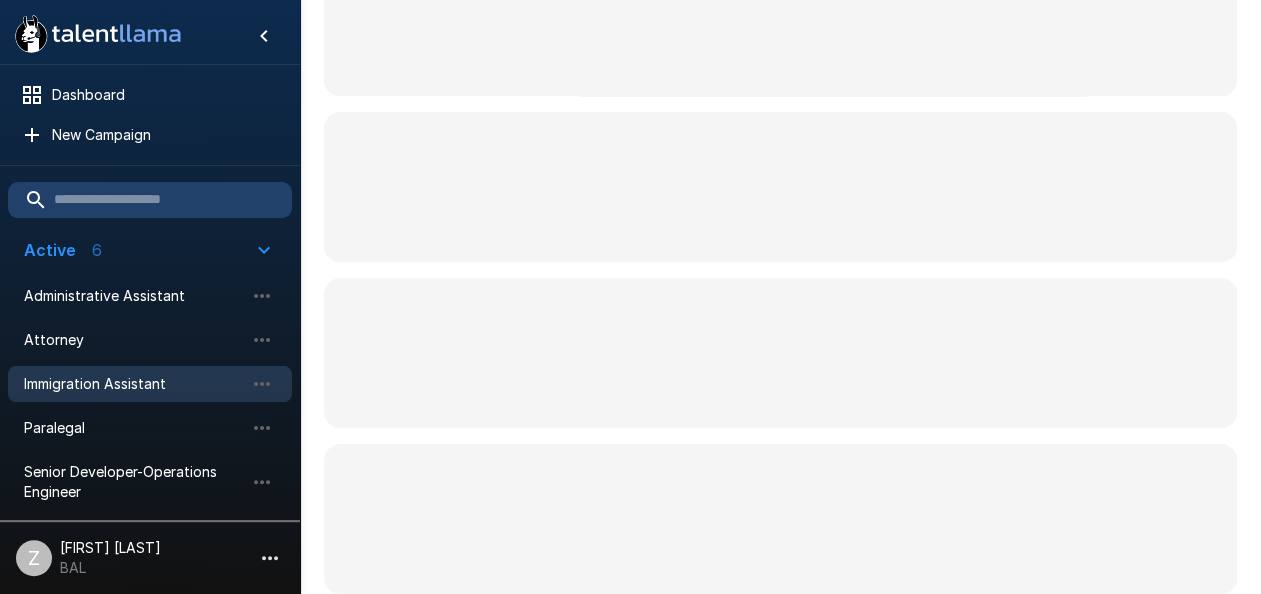scroll, scrollTop: 0, scrollLeft: 0, axis: both 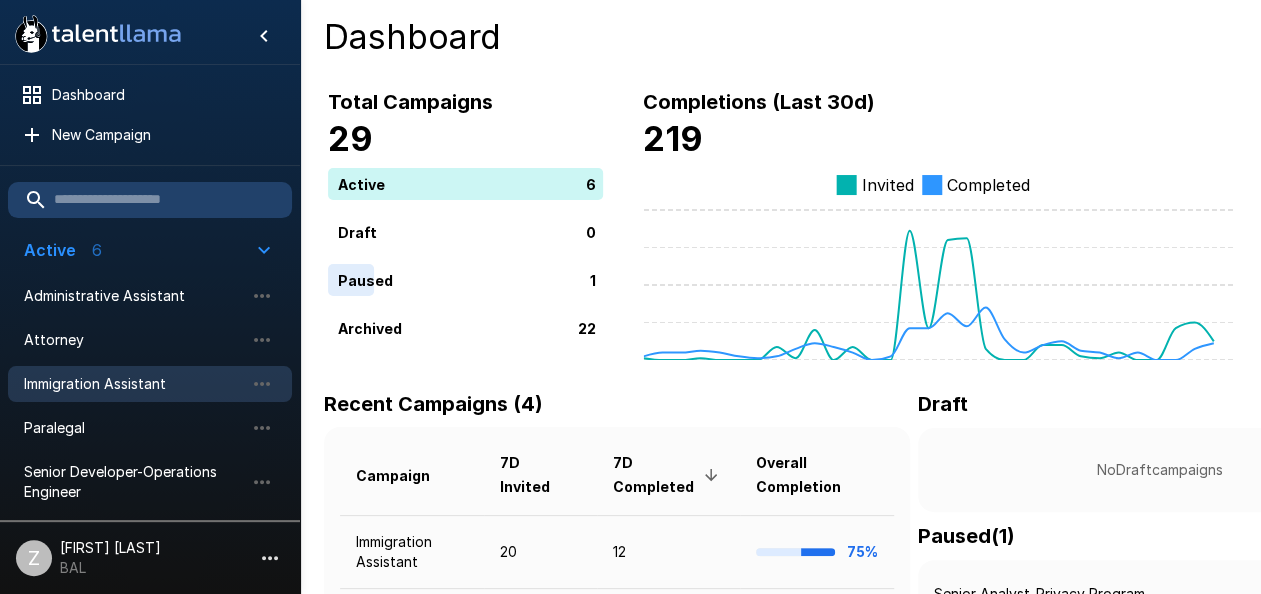 click on "Immigration Assistant" at bounding box center [134, 384] 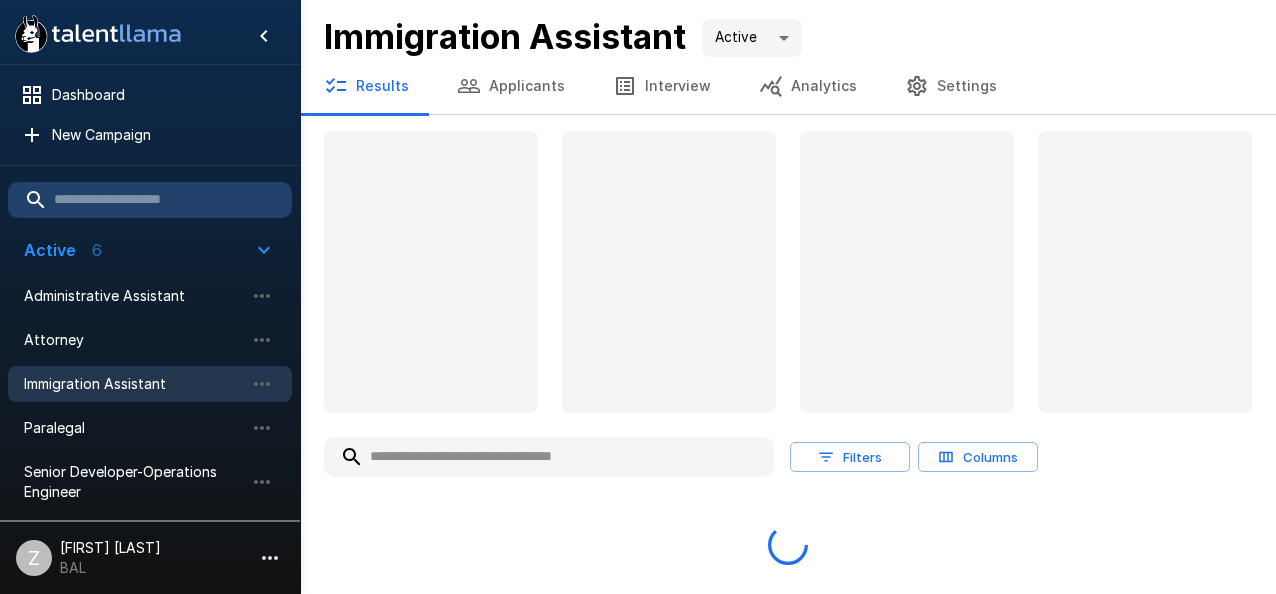 click on "Applicants" at bounding box center [511, 86] 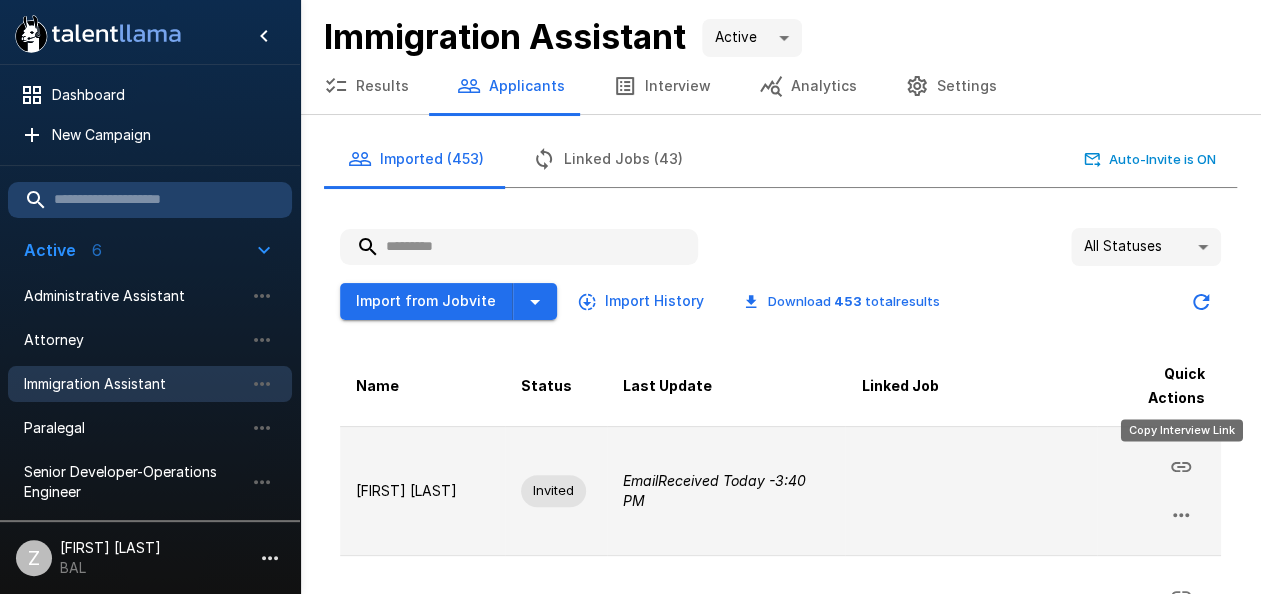 click 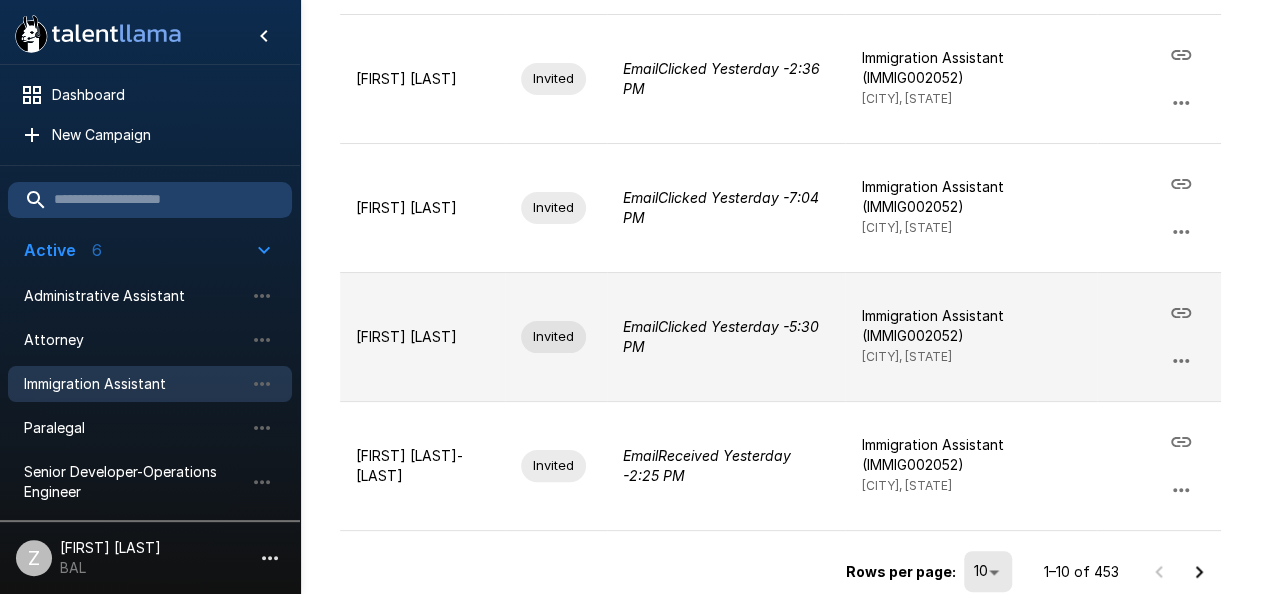scroll, scrollTop: 1200, scrollLeft: 0, axis: vertical 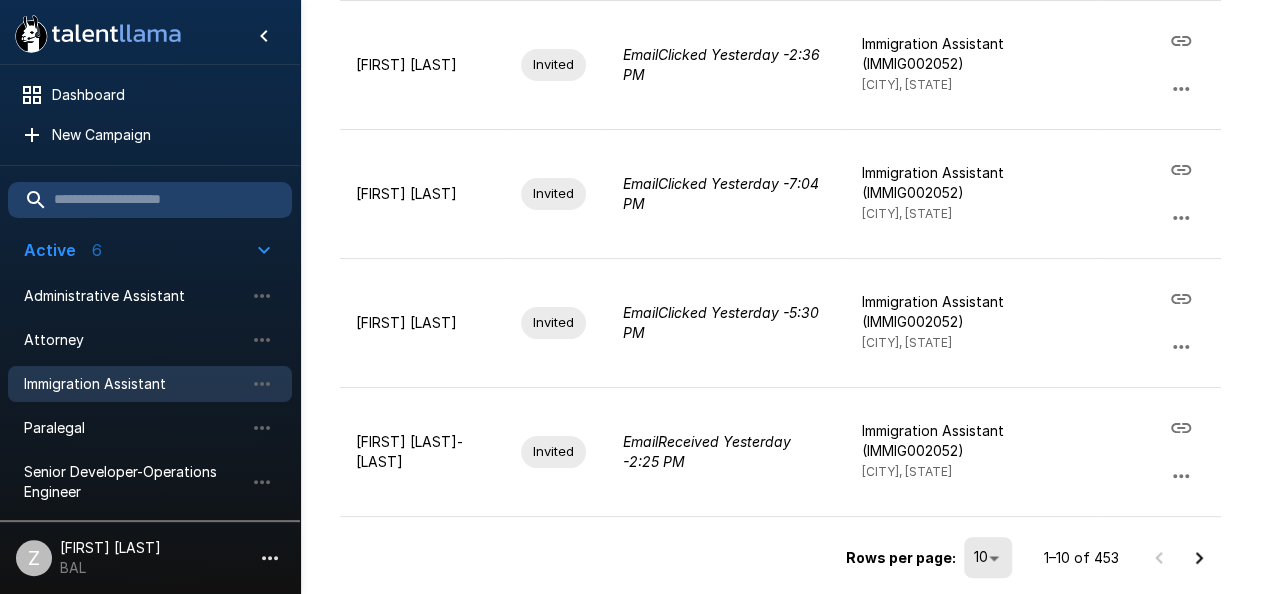click 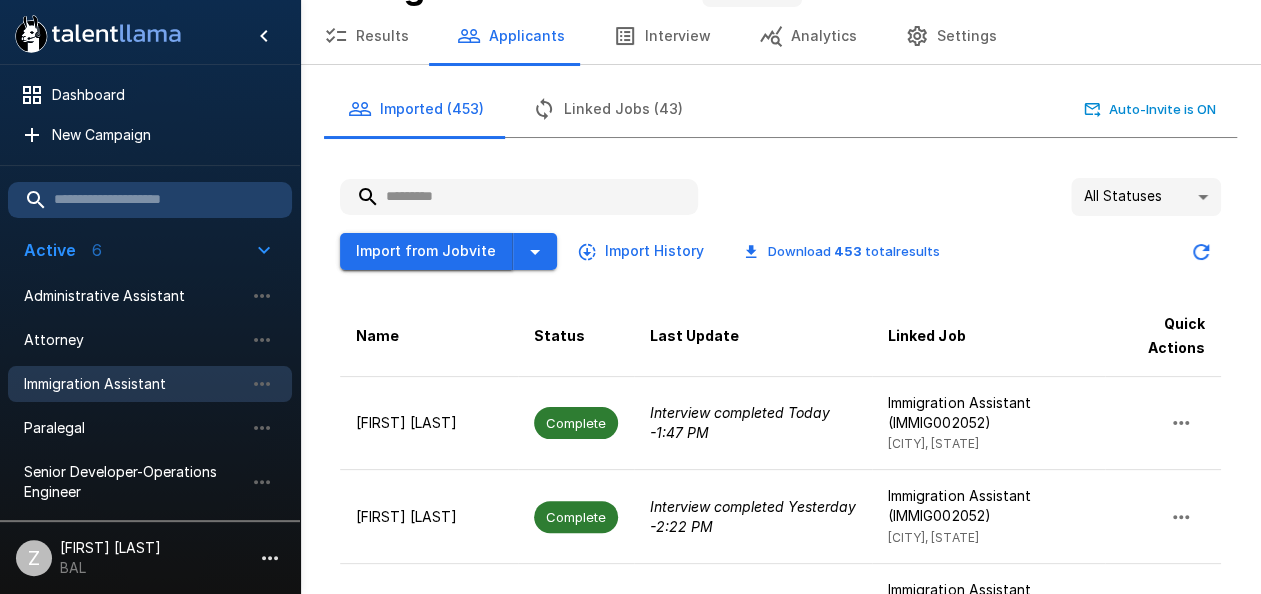 scroll, scrollTop: 0, scrollLeft: 0, axis: both 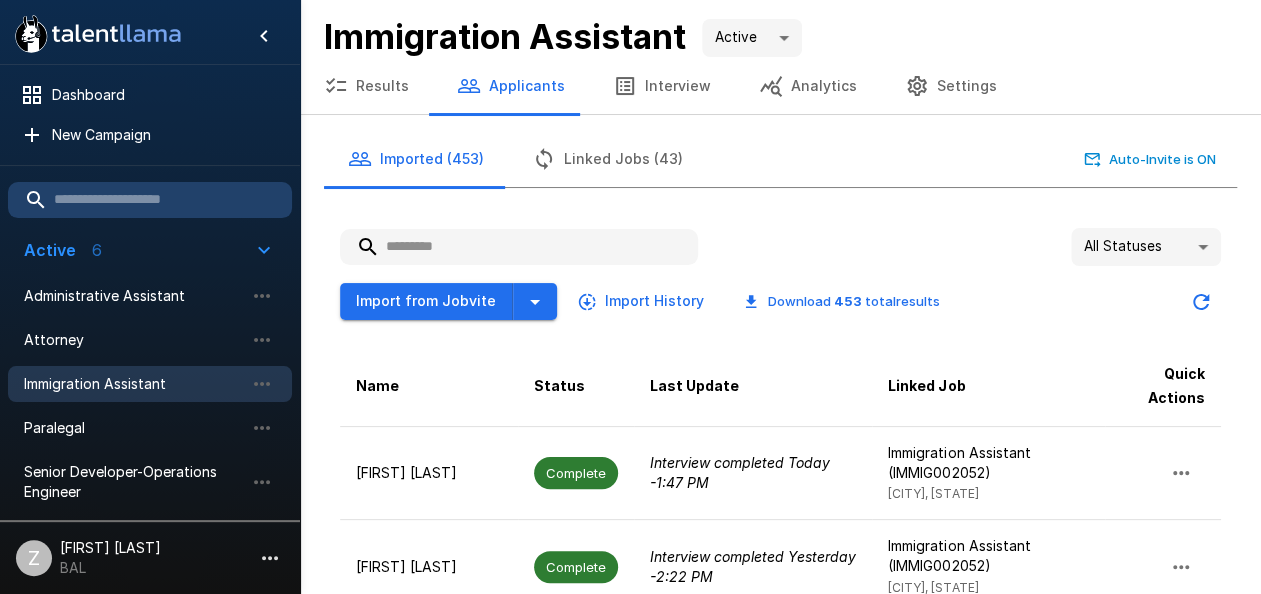 click at bounding box center [519, 247] 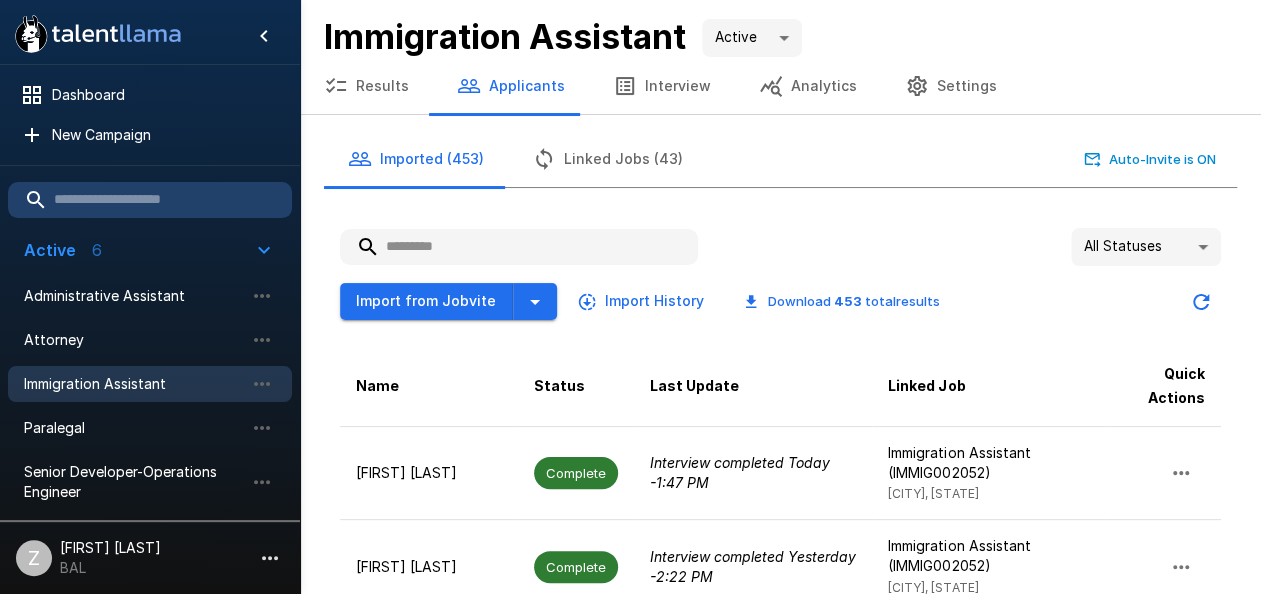 paste on "**********" 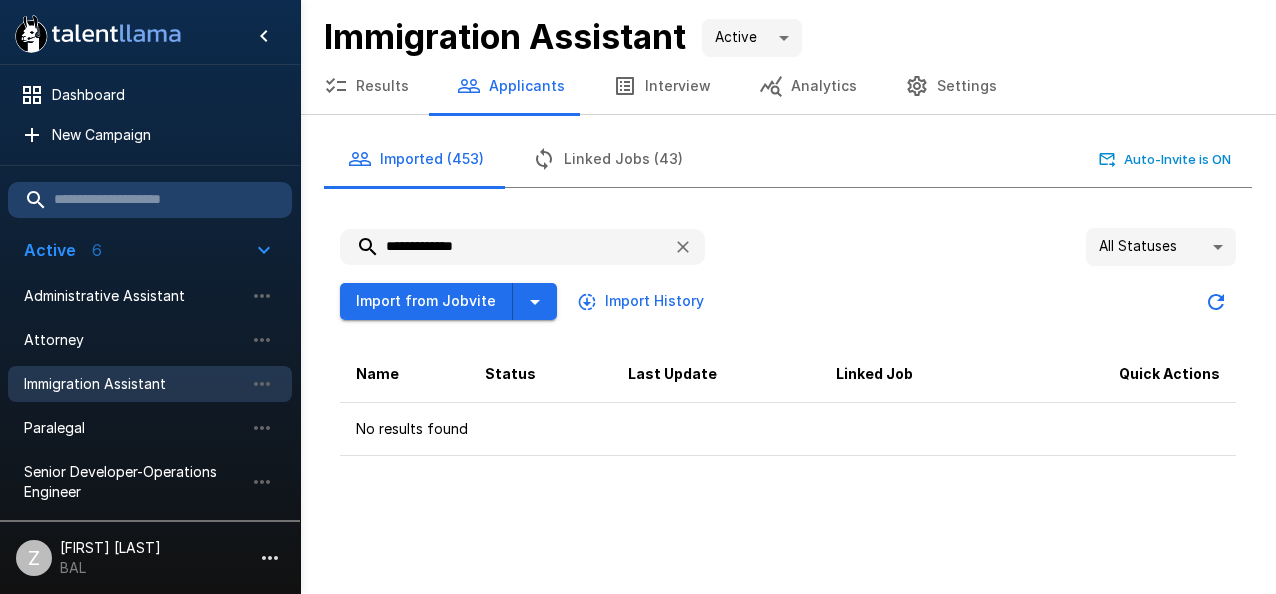 type on "**********" 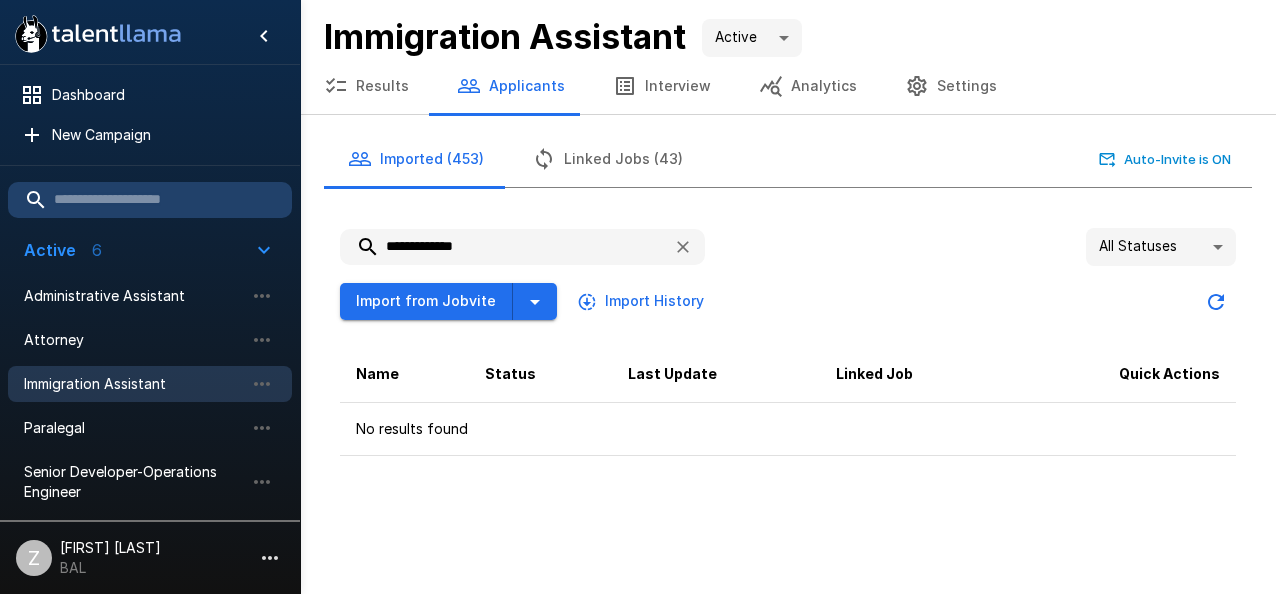 click on "**********" at bounding box center (498, 247) 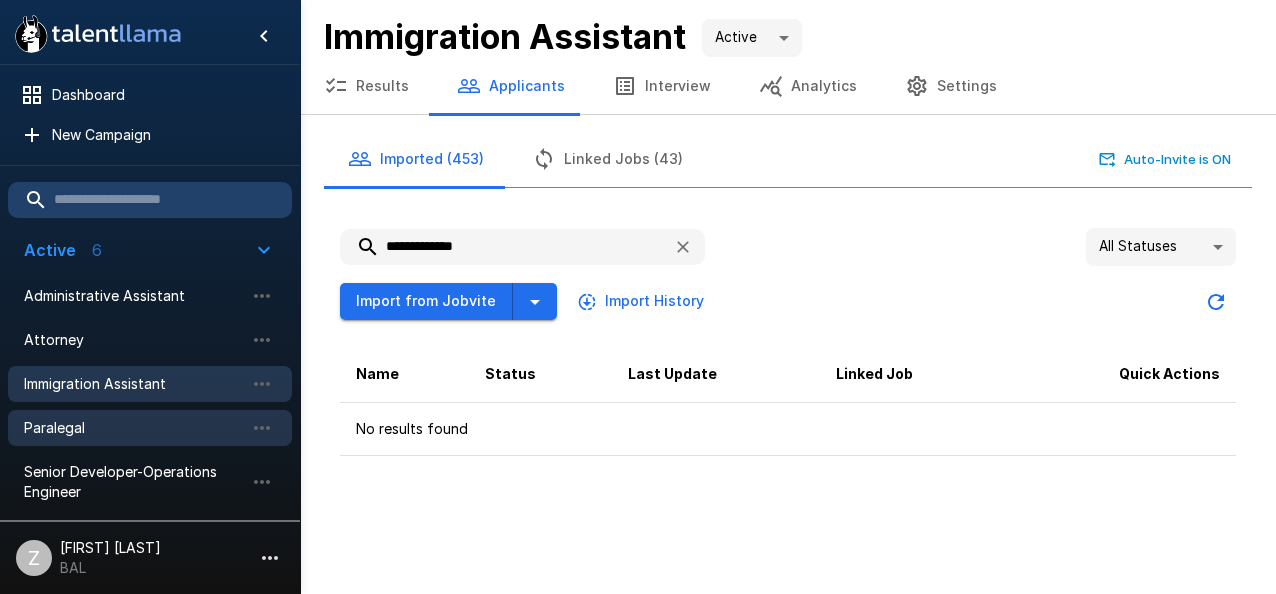 click on "Paralegal" at bounding box center [150, 428] 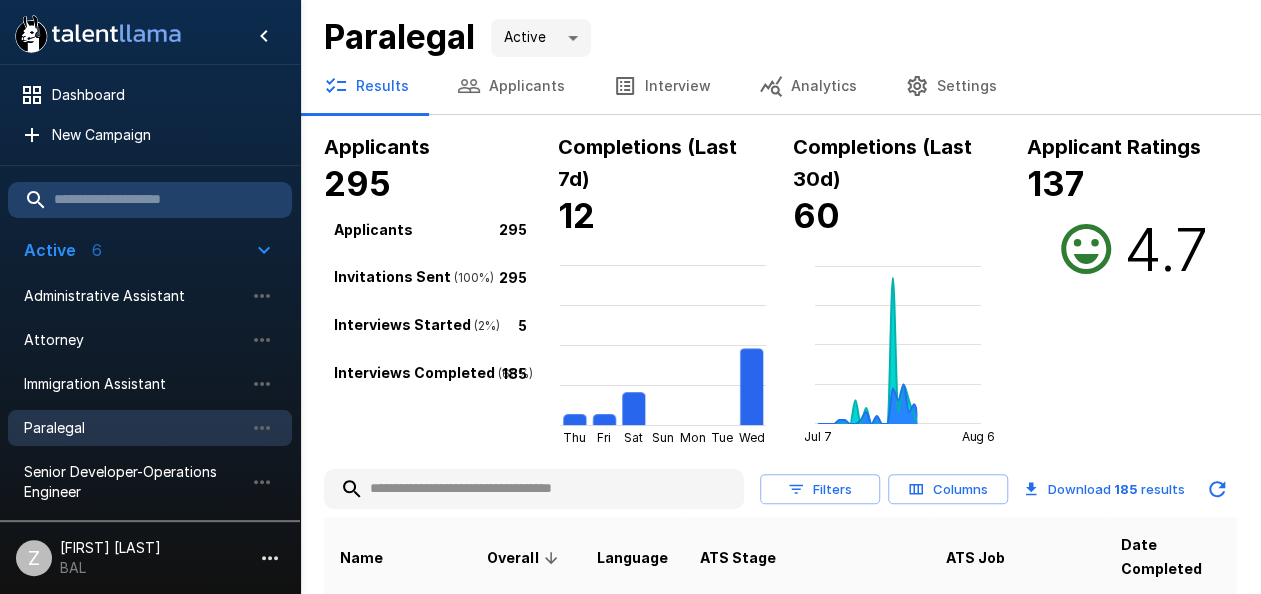 click on "Applicants" at bounding box center (511, 86) 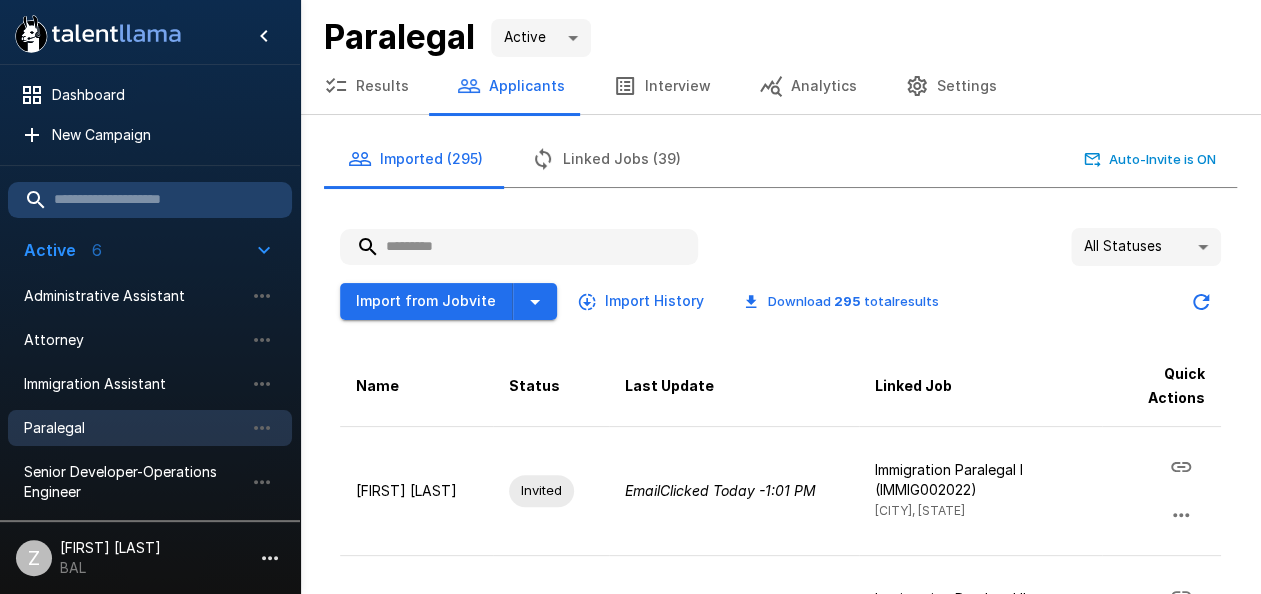 paste on "**********" 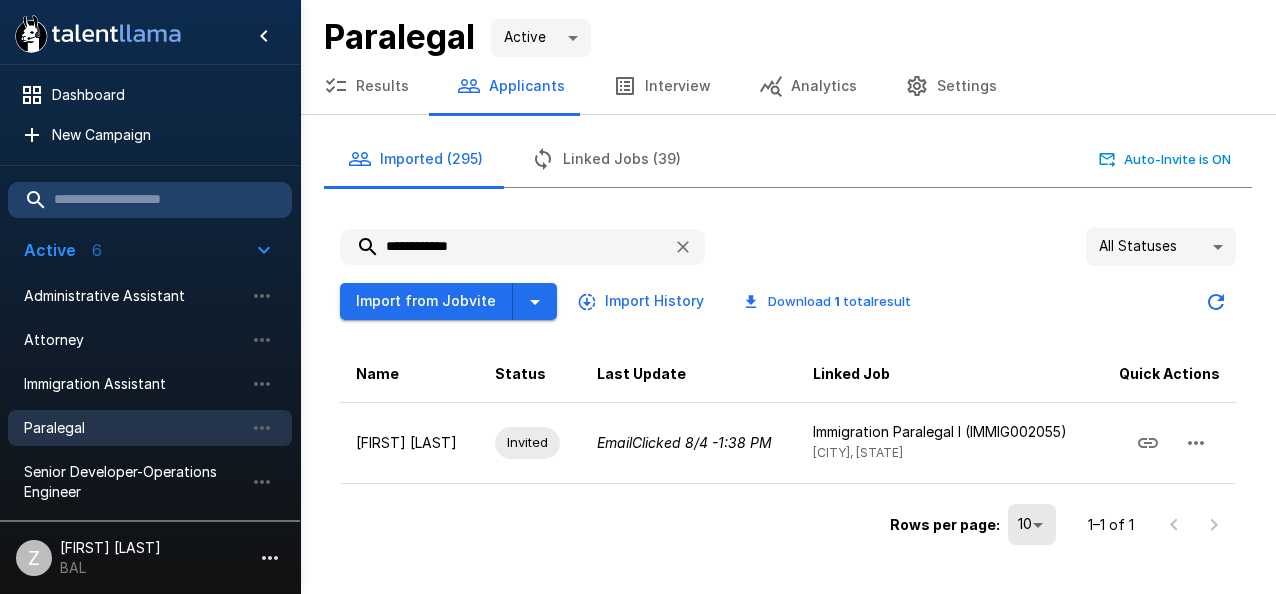 drag, startPoint x: 504, startPoint y: 247, endPoint x: 385, endPoint y: 238, distance: 119.33985 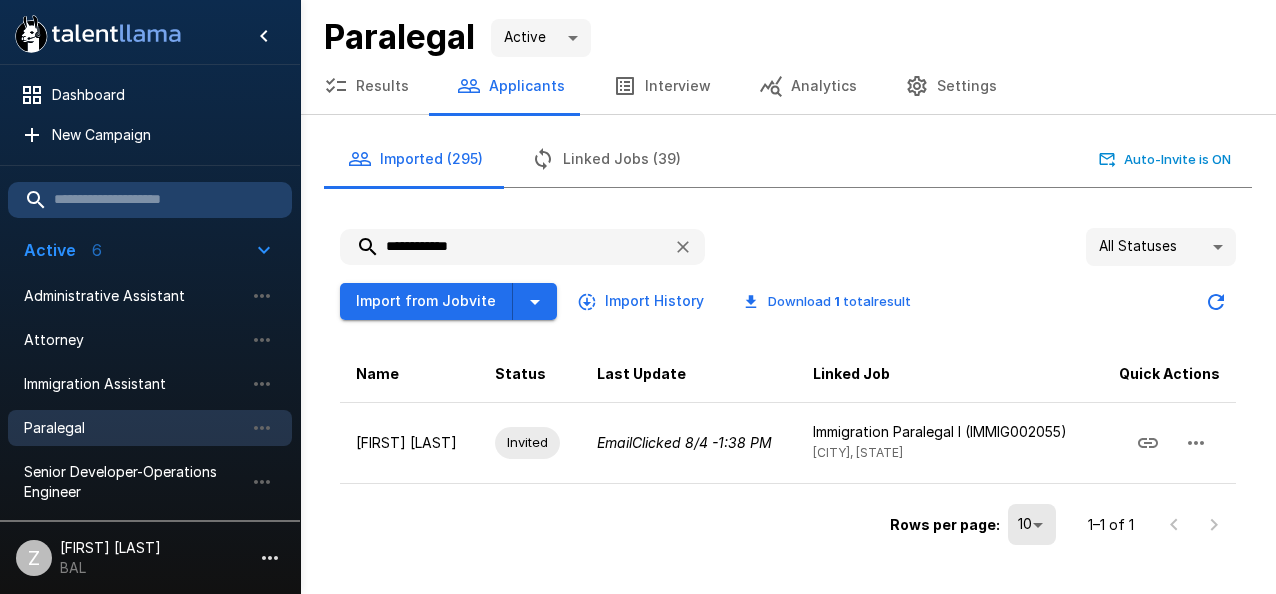 paste 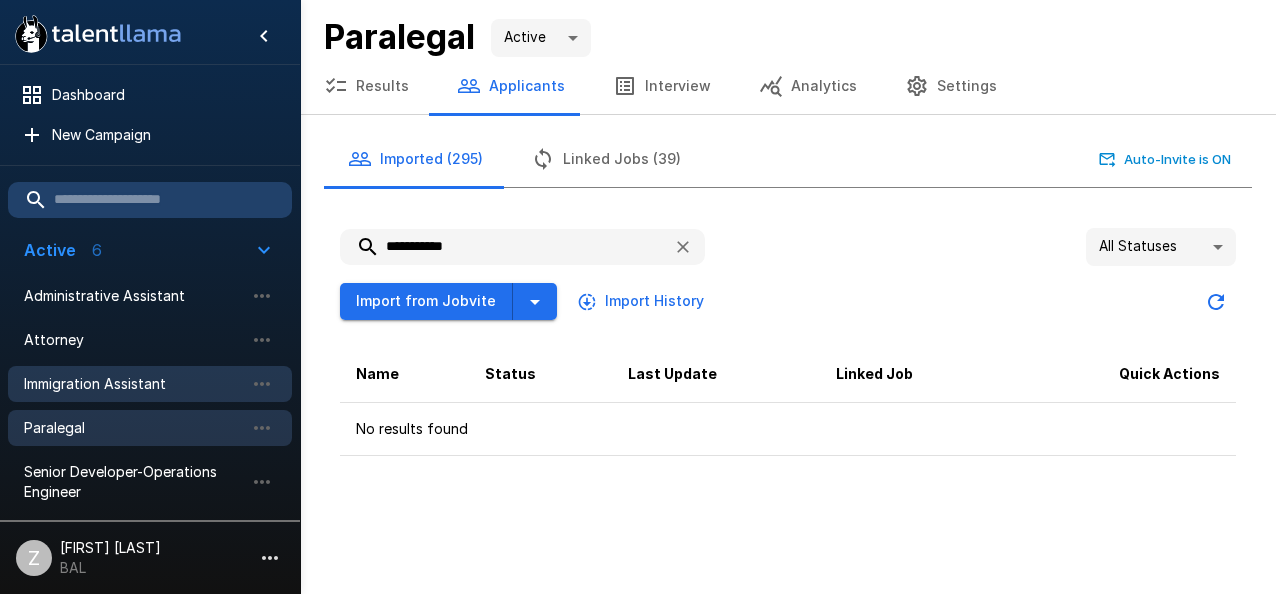 type on "**********" 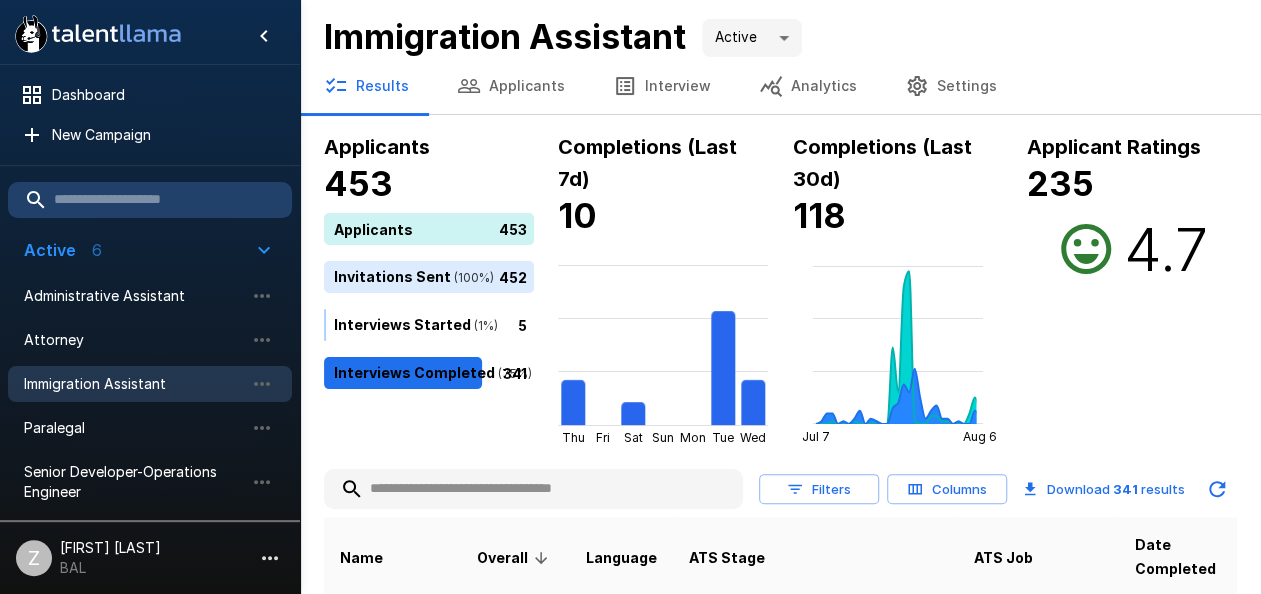 click on "Applicants" at bounding box center (511, 86) 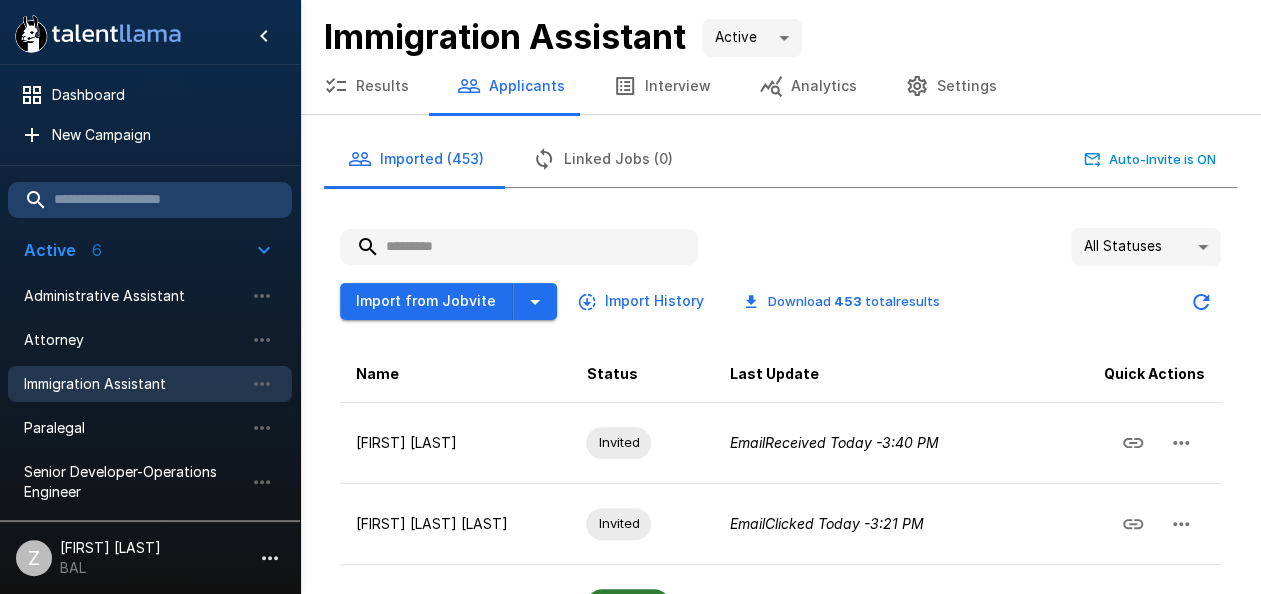click at bounding box center (519, 247) 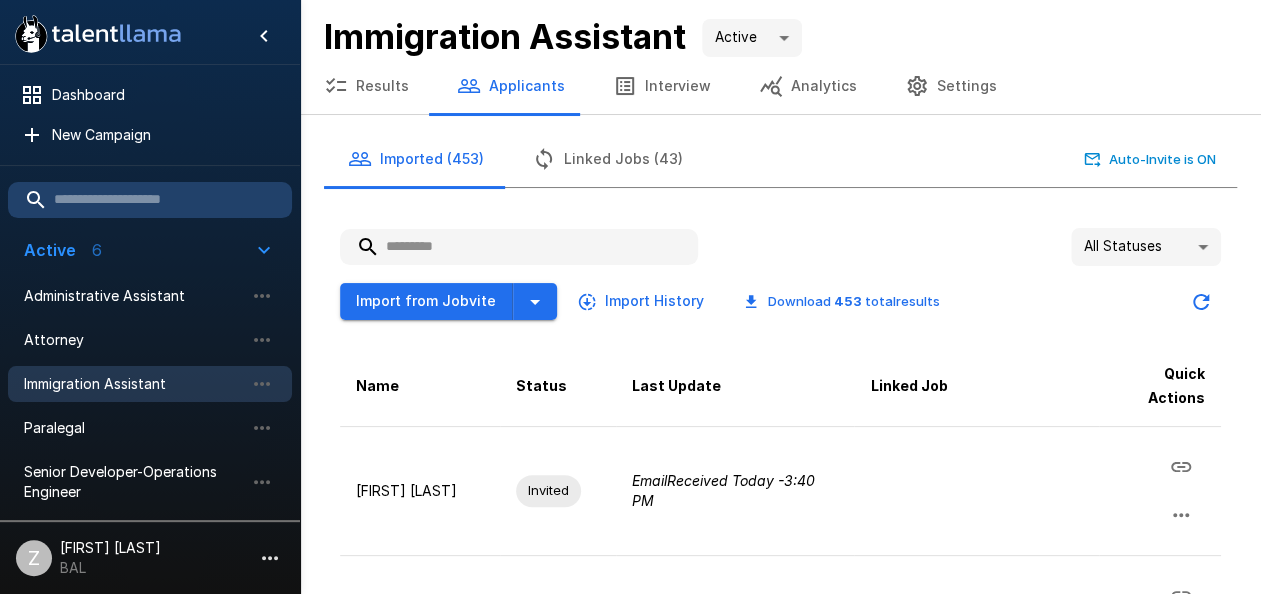 paste on "**********" 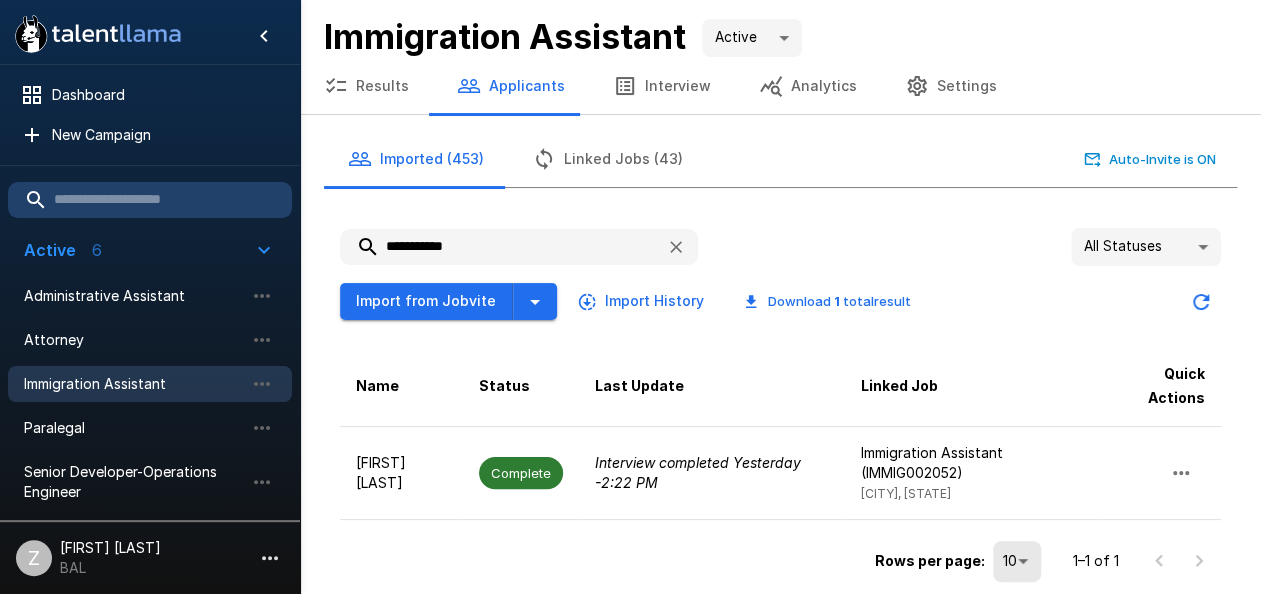 drag, startPoint x: 531, startPoint y: 254, endPoint x: 362, endPoint y: 239, distance: 169.66437 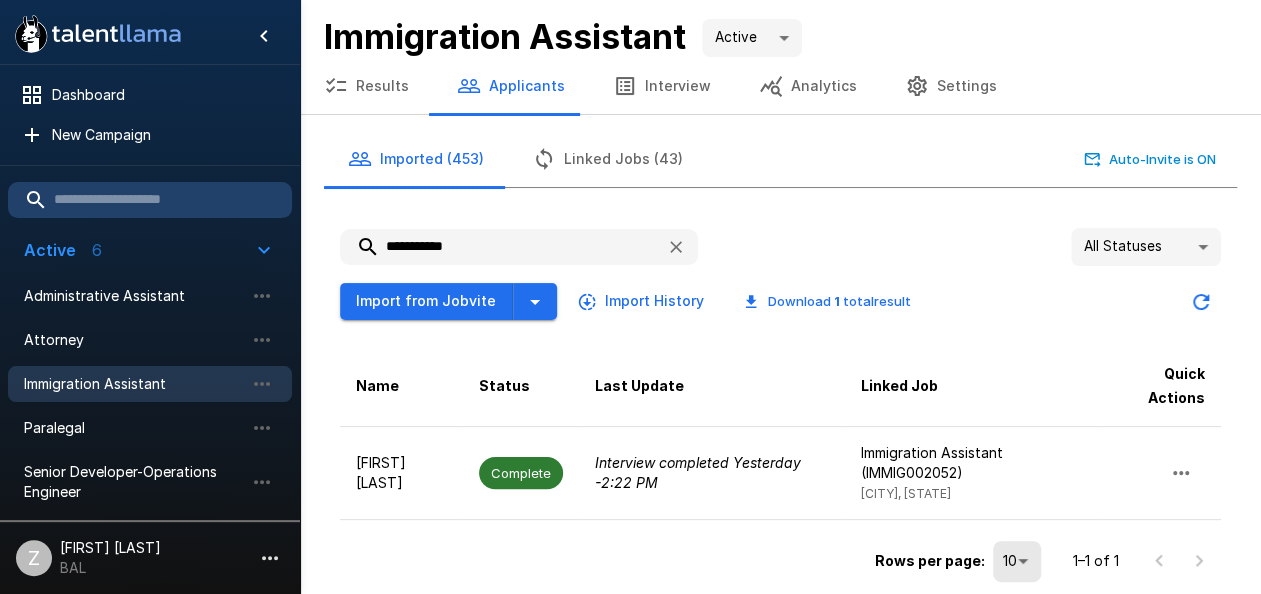 paste on "*" 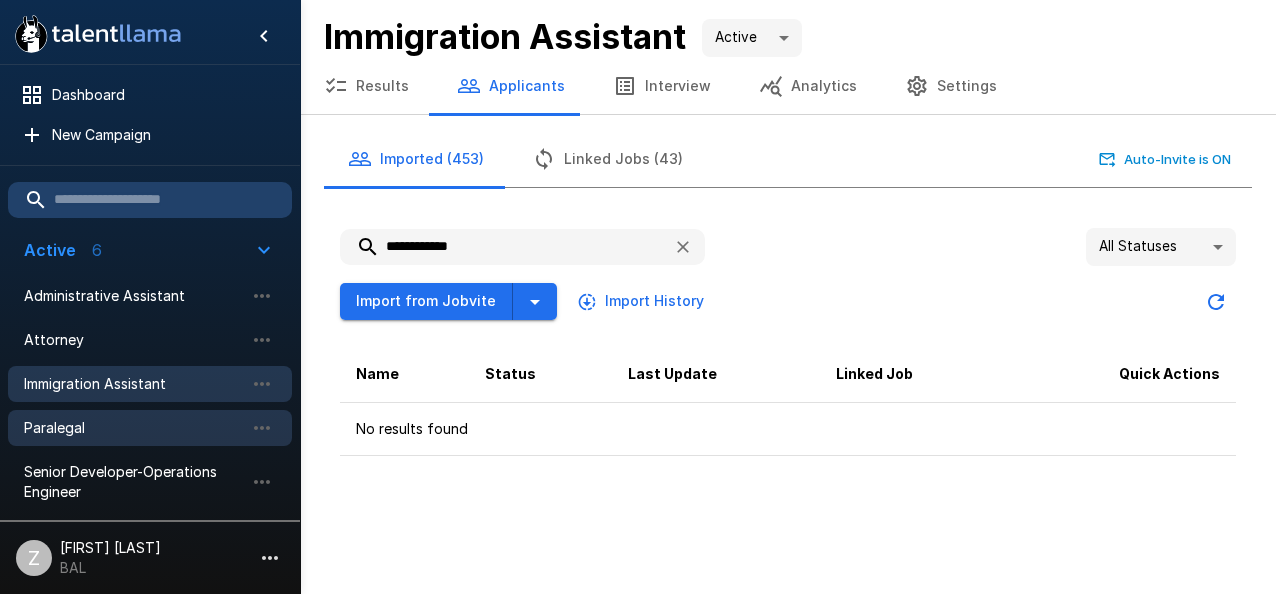 type on "**********" 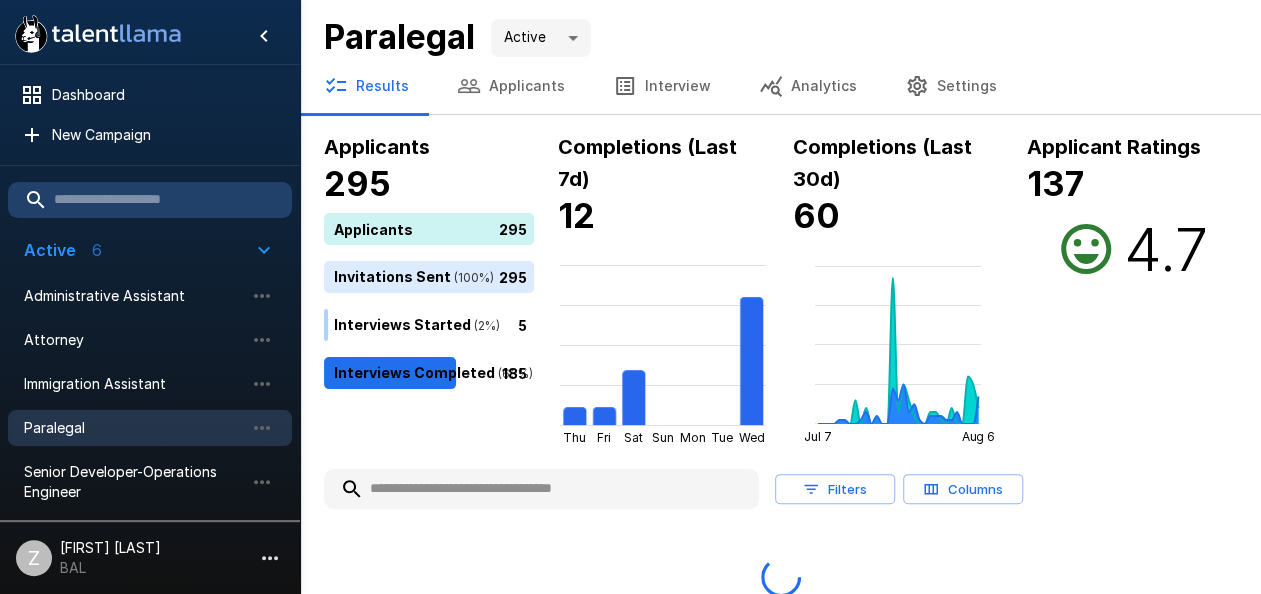 click on "Applicants" at bounding box center (511, 86) 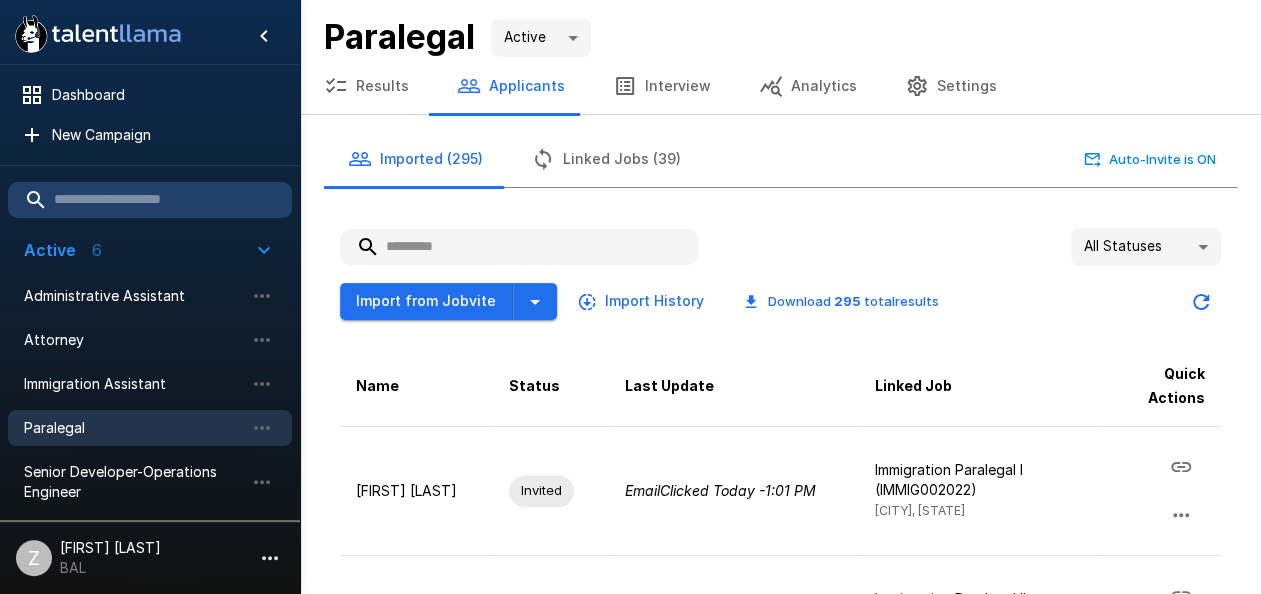 paste on "**********" 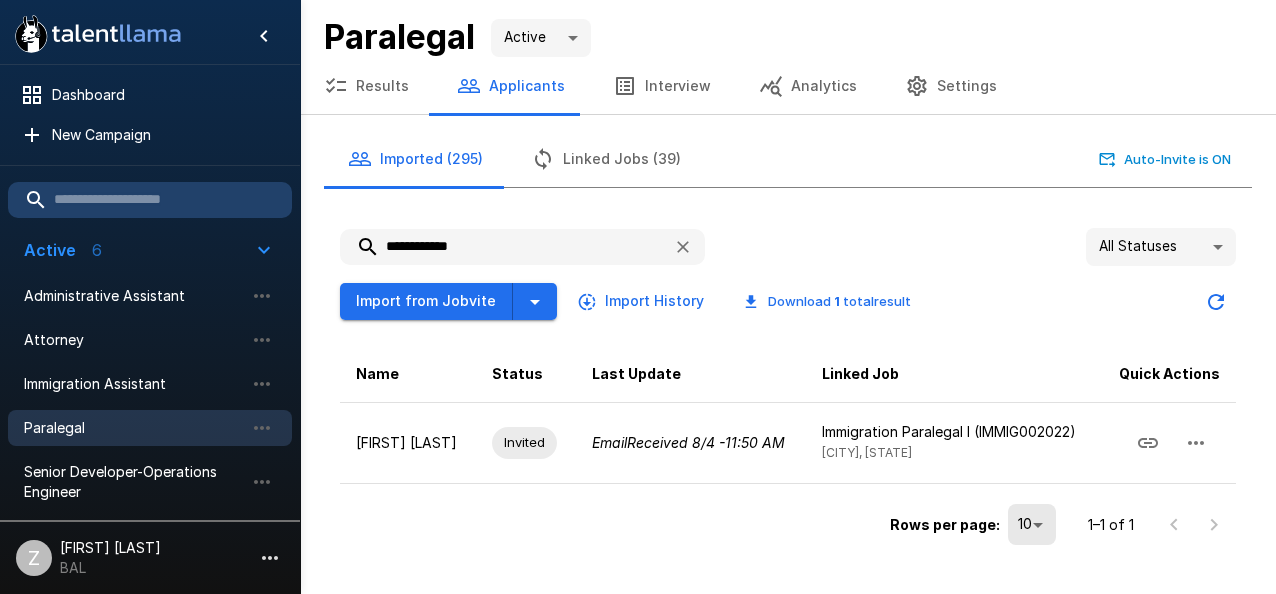 drag, startPoint x: 482, startPoint y: 234, endPoint x: 370, endPoint y: 235, distance: 112.00446 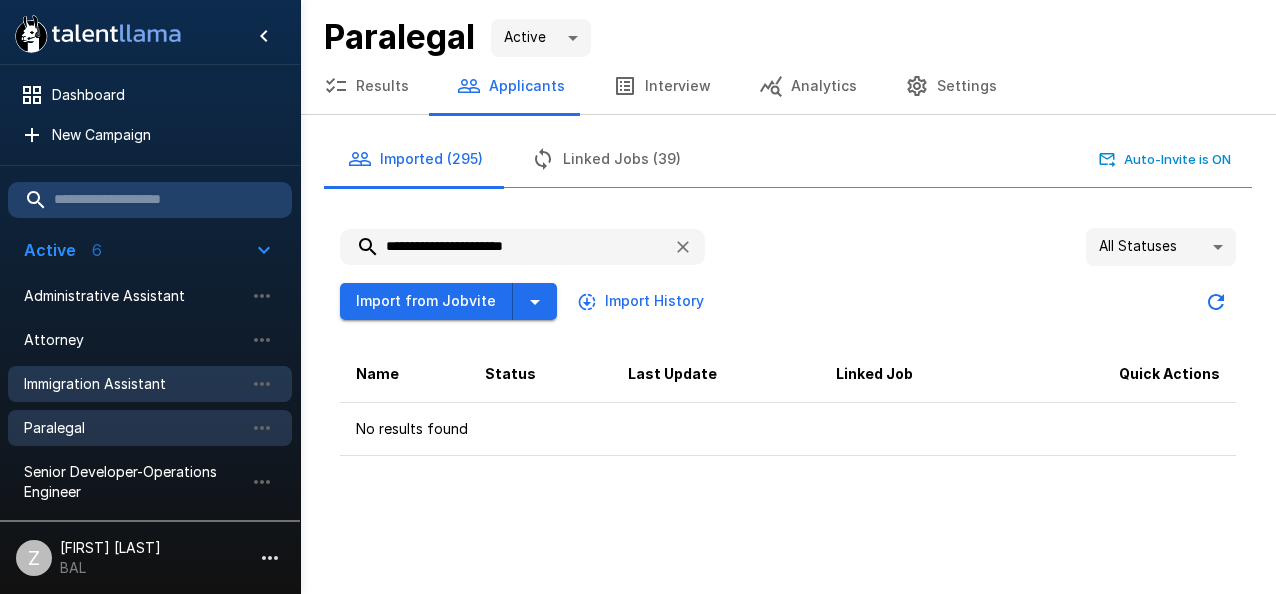 type on "**********" 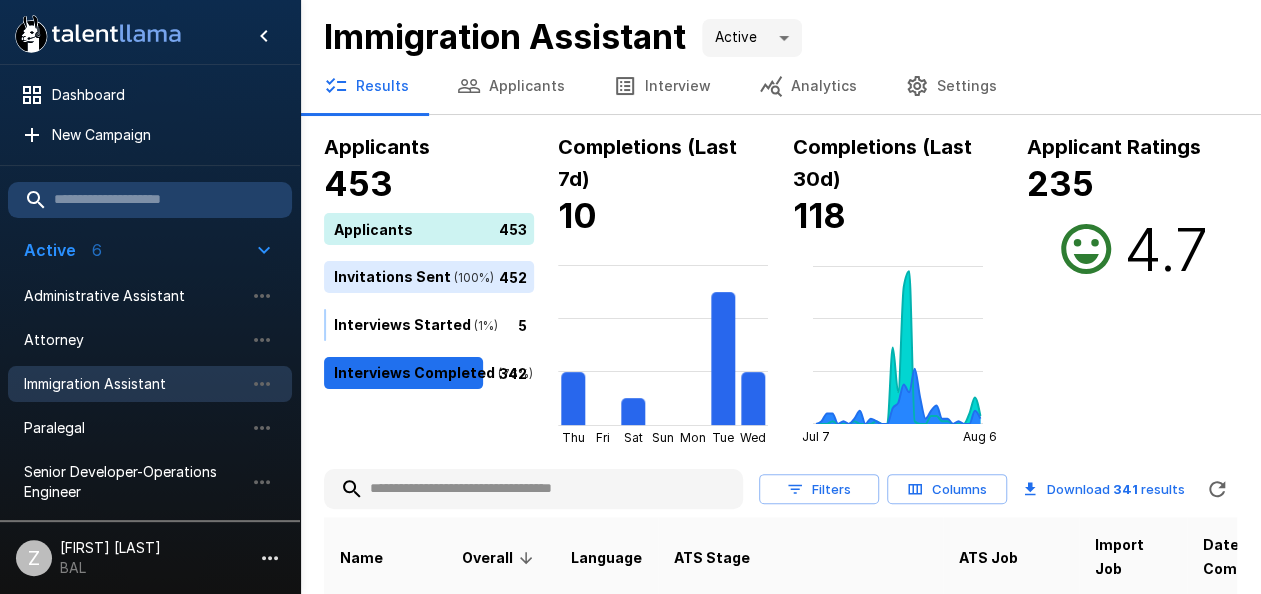 click on "Applicants" at bounding box center [511, 86] 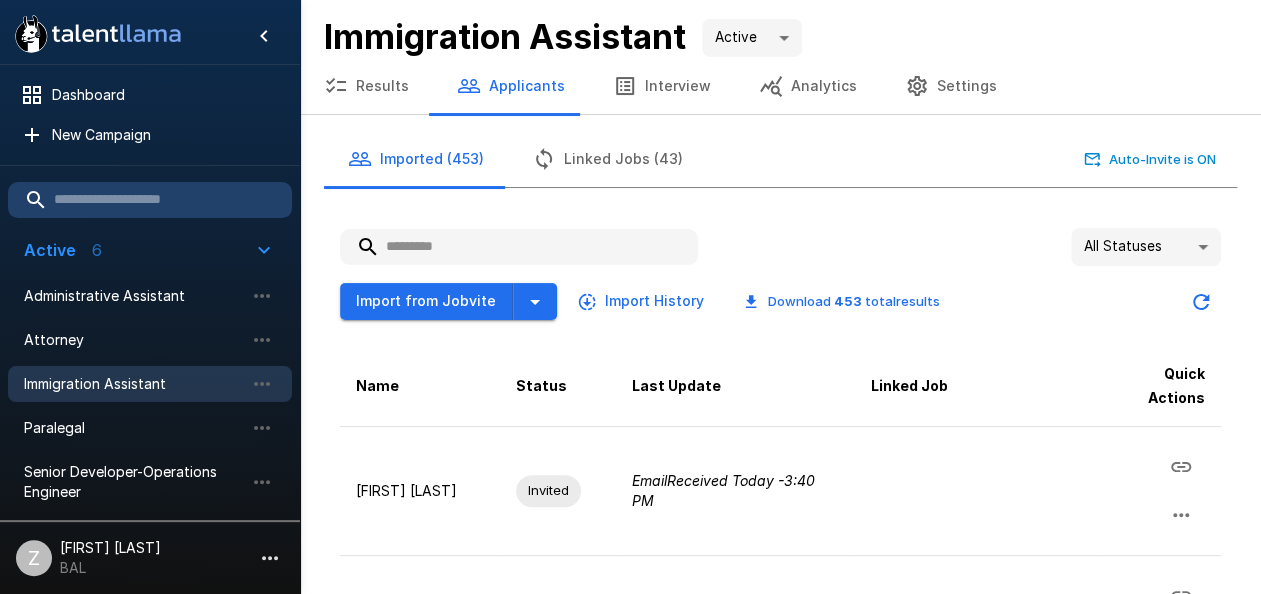 paste on "**********" 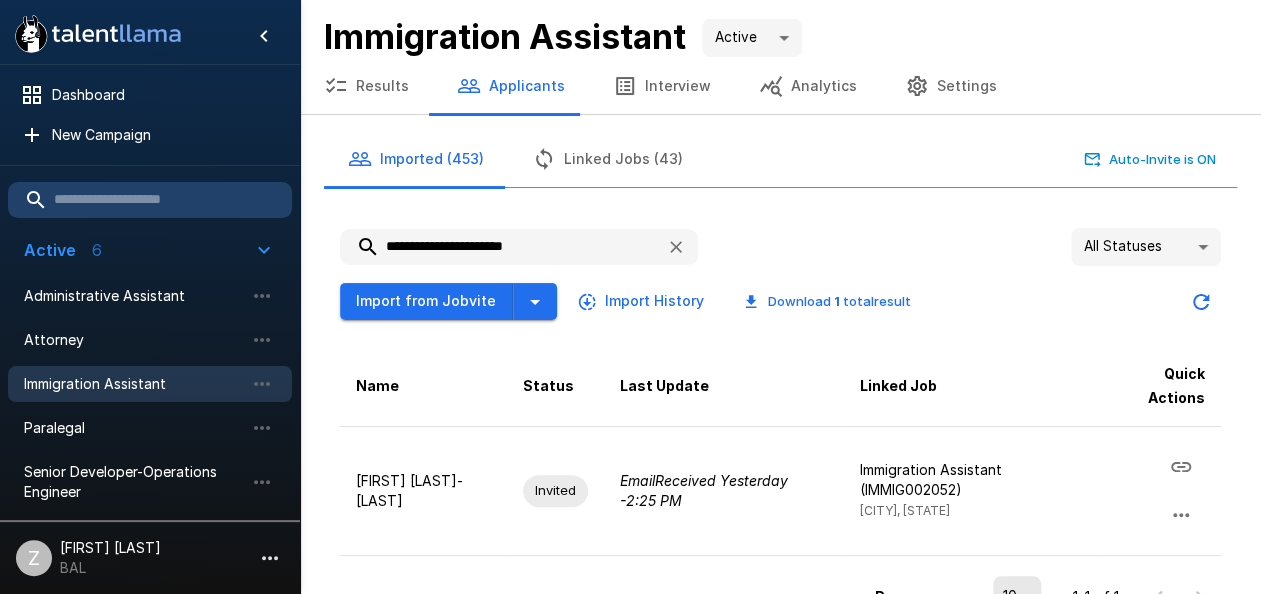 drag, startPoint x: 567, startPoint y: 250, endPoint x: 421, endPoint y: 262, distance: 146.49232 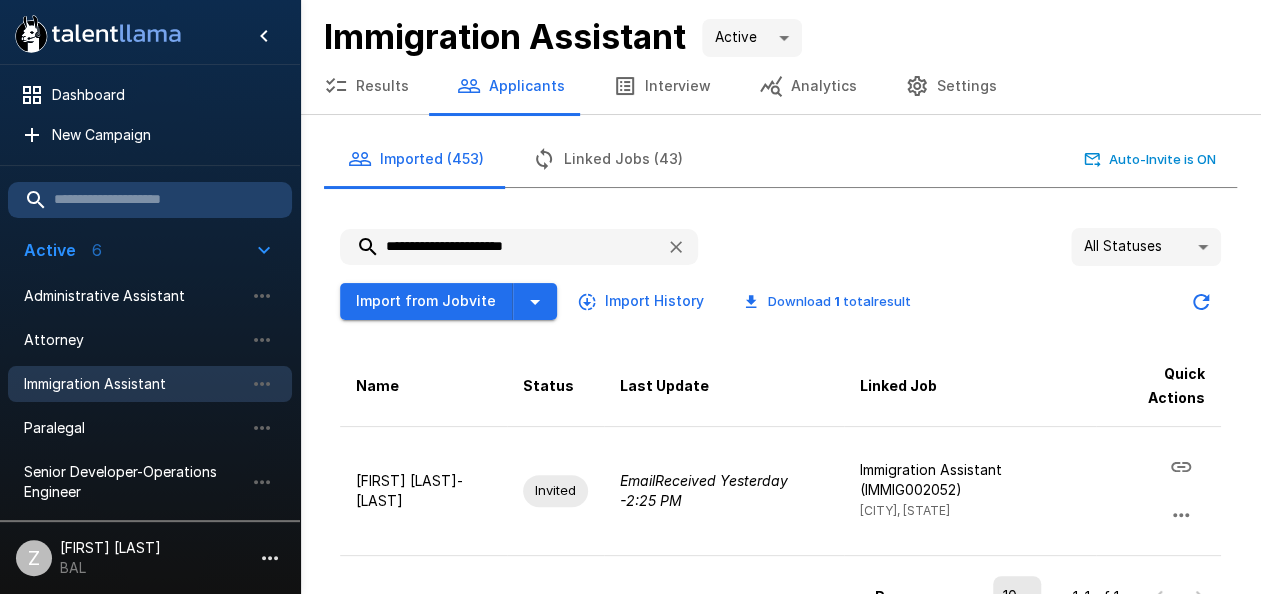 paste 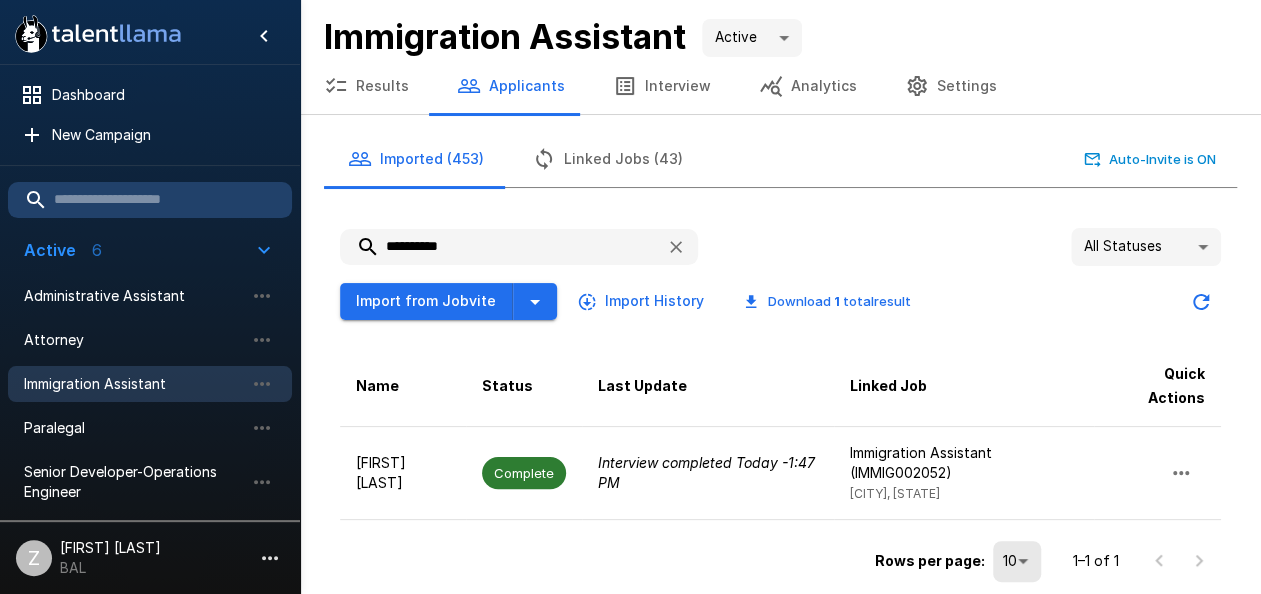 drag, startPoint x: 495, startPoint y: 252, endPoint x: 338, endPoint y: 230, distance: 158.5339 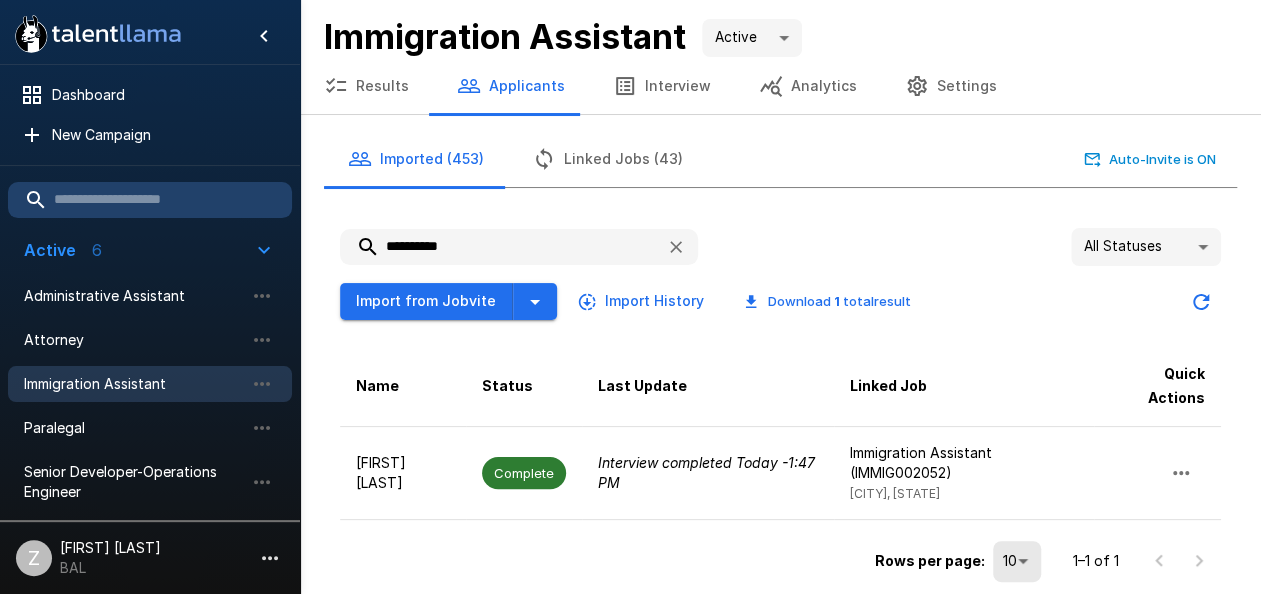 paste on "*****" 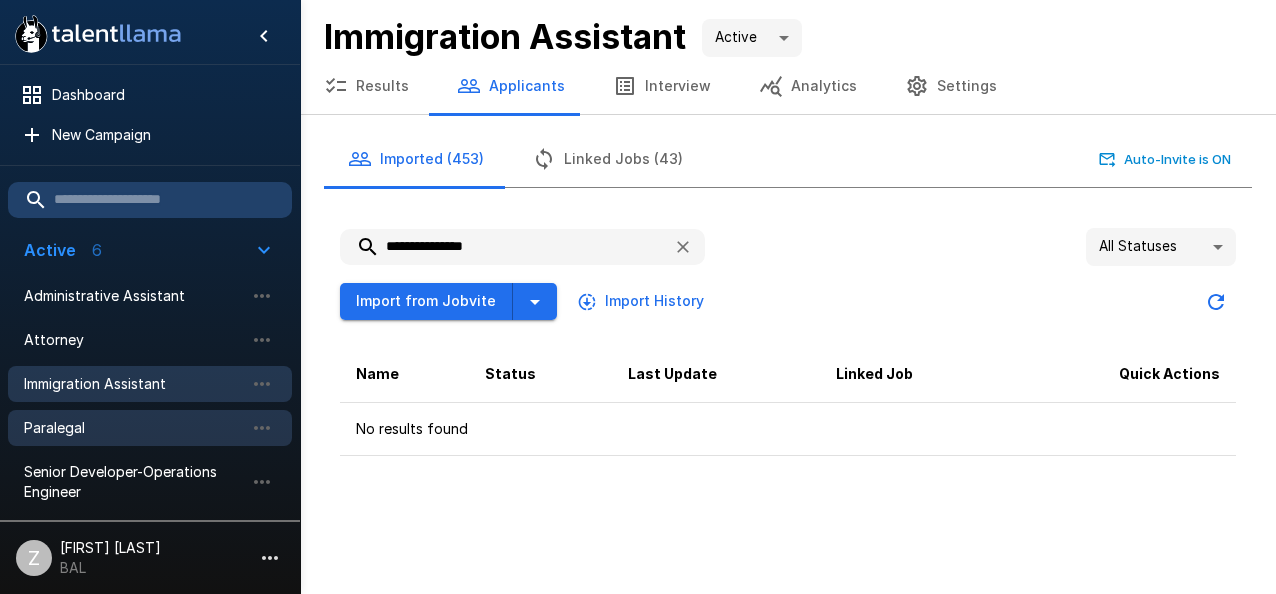 type on "**********" 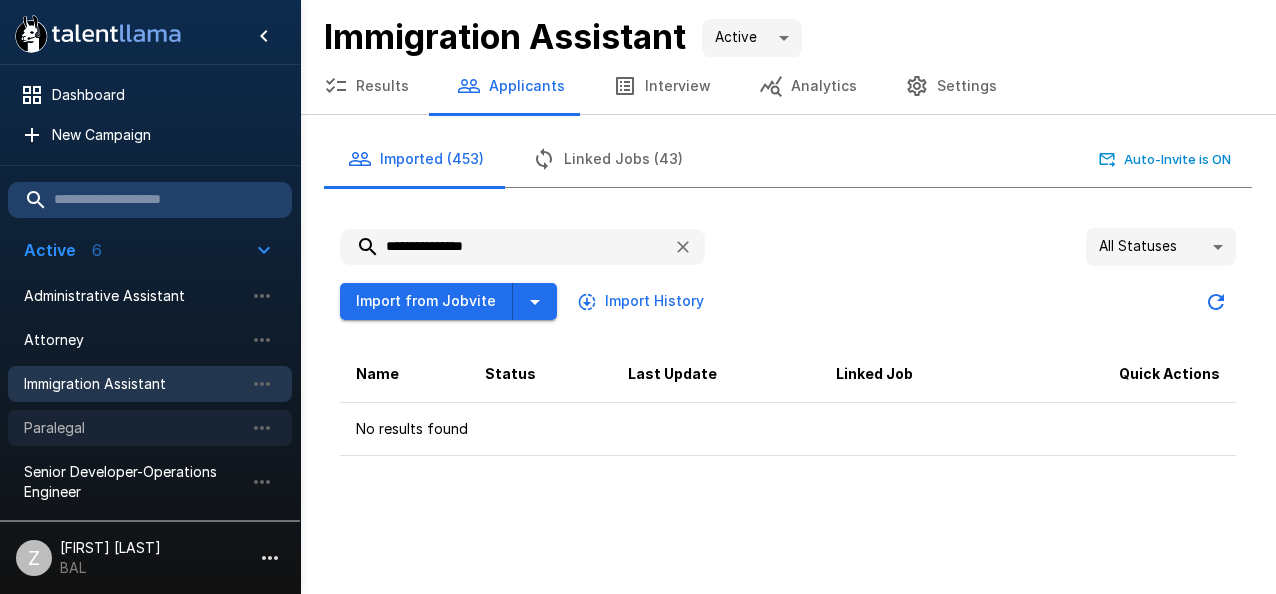 click on "Paralegal" at bounding box center [134, 428] 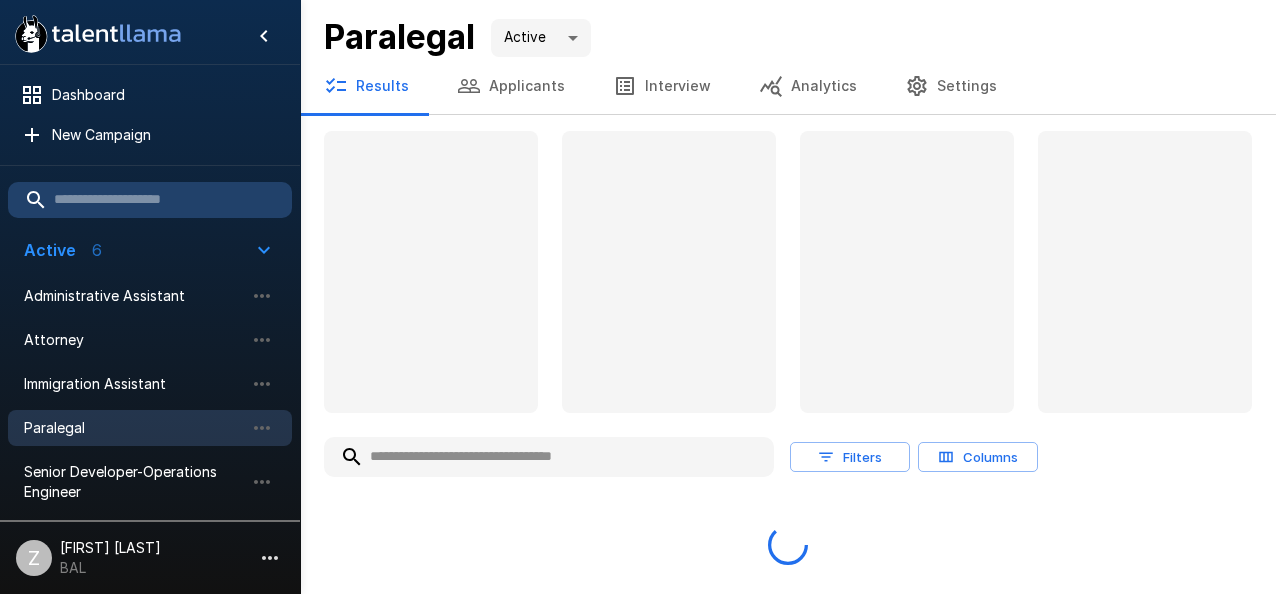 click on "Applicants" at bounding box center [511, 86] 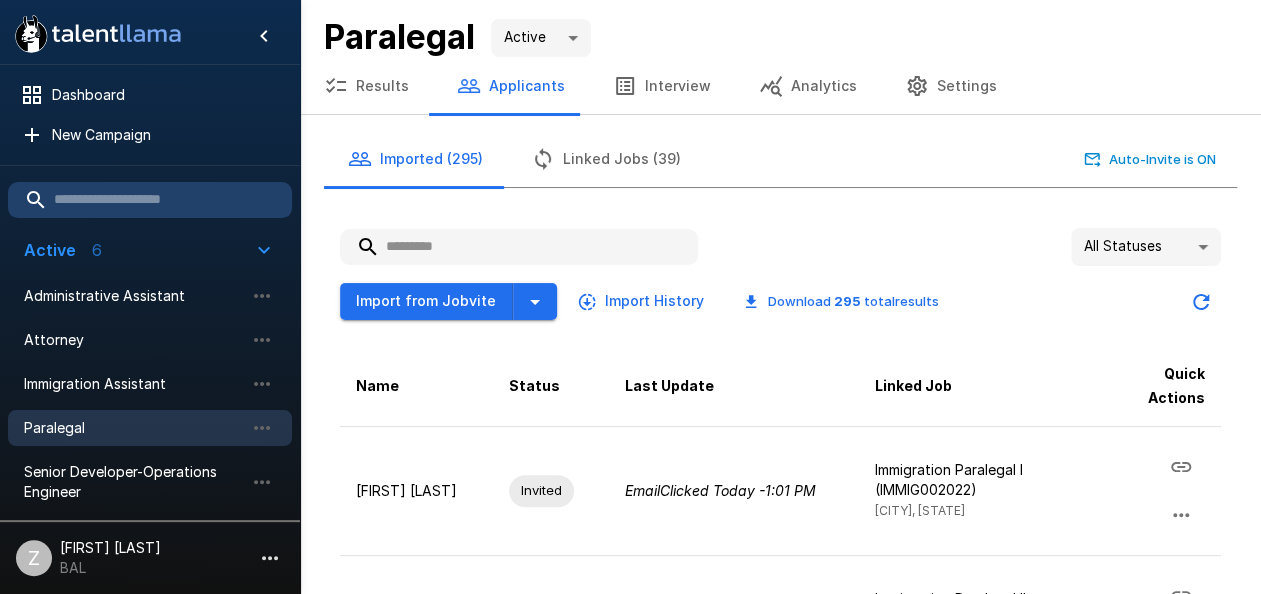 paste on "**********" 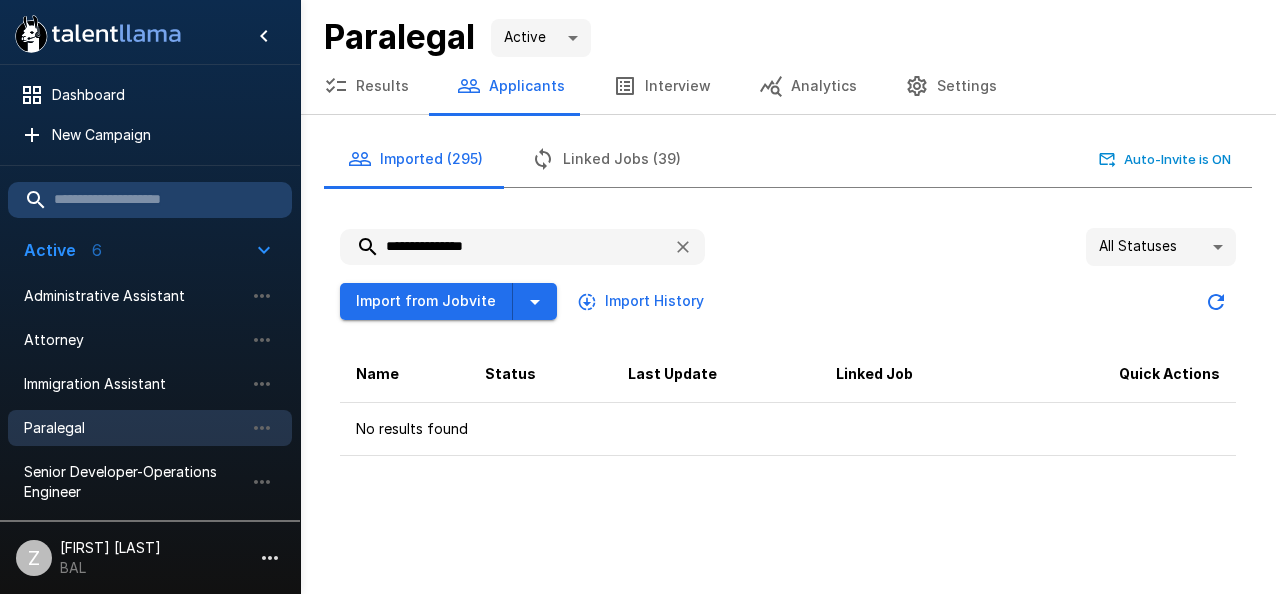 drag, startPoint x: 522, startPoint y: 236, endPoint x: 387, endPoint y: 248, distance: 135.53229 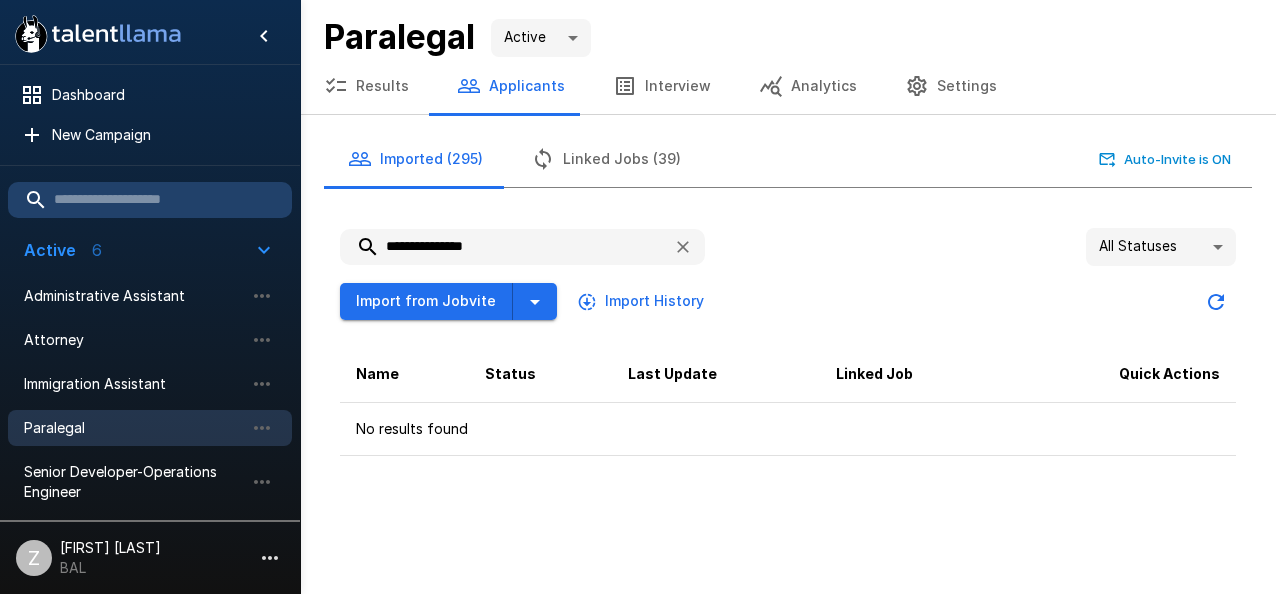 paste 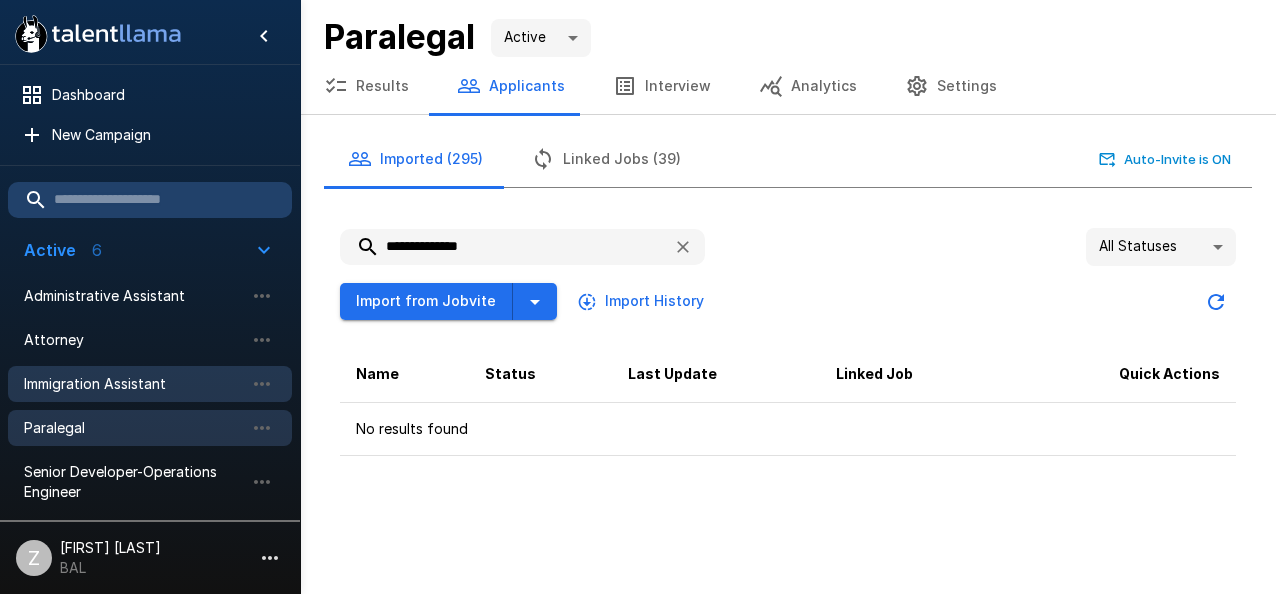 type on "**********" 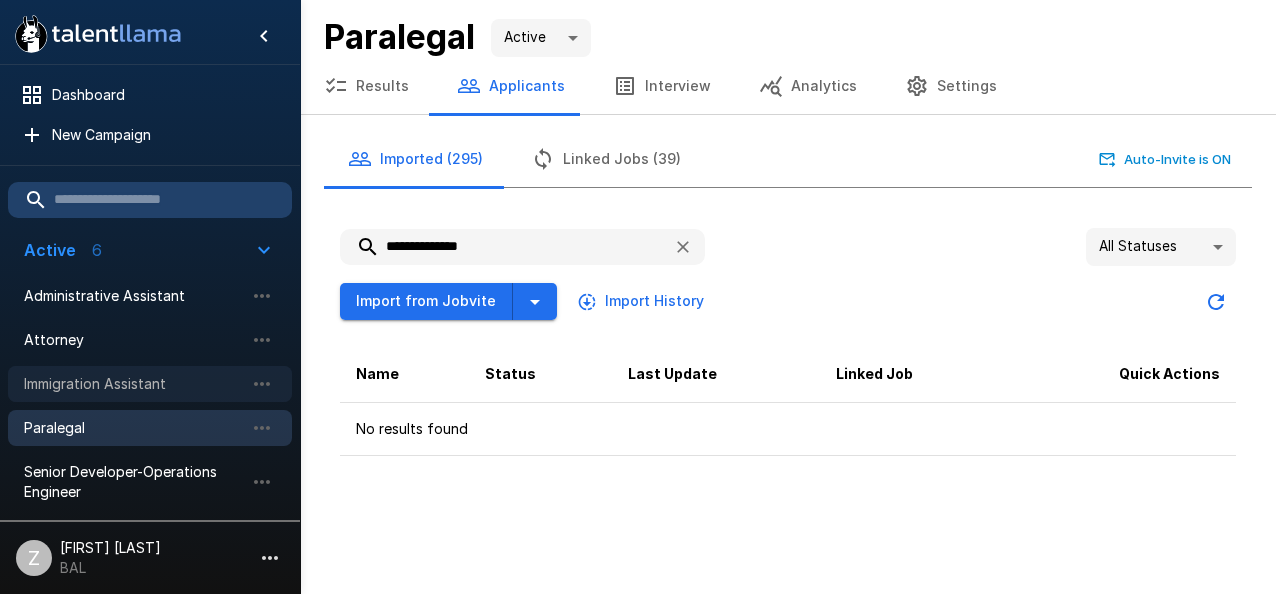 click on "Immigration Assistant" at bounding box center [134, 384] 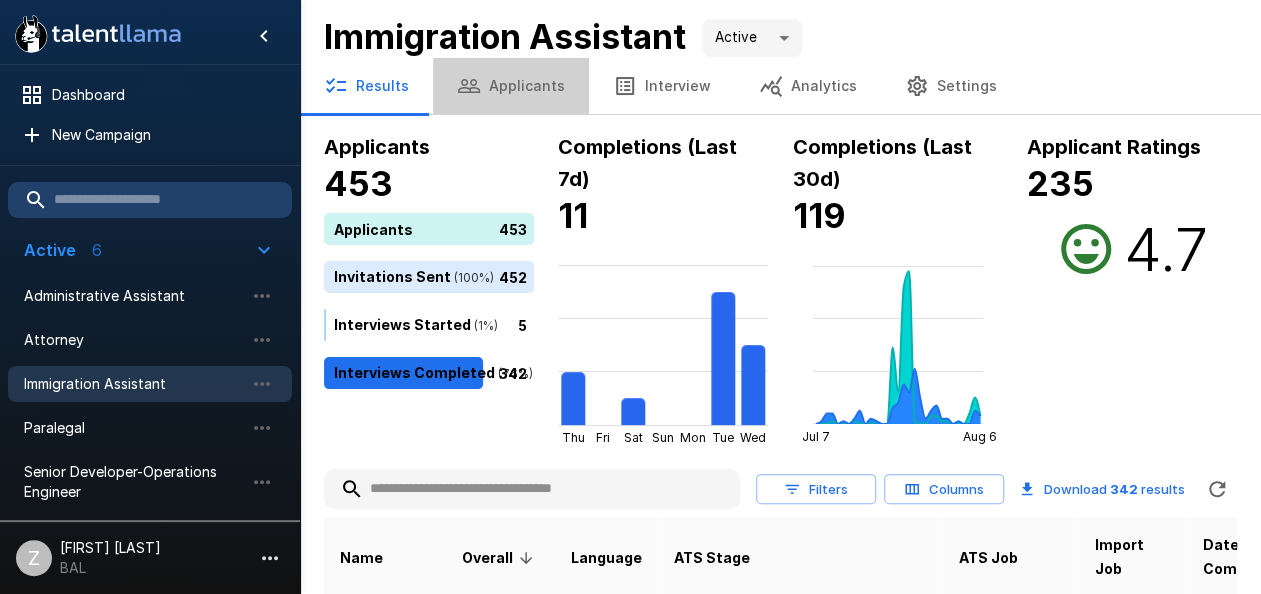click on "Applicants" at bounding box center [511, 86] 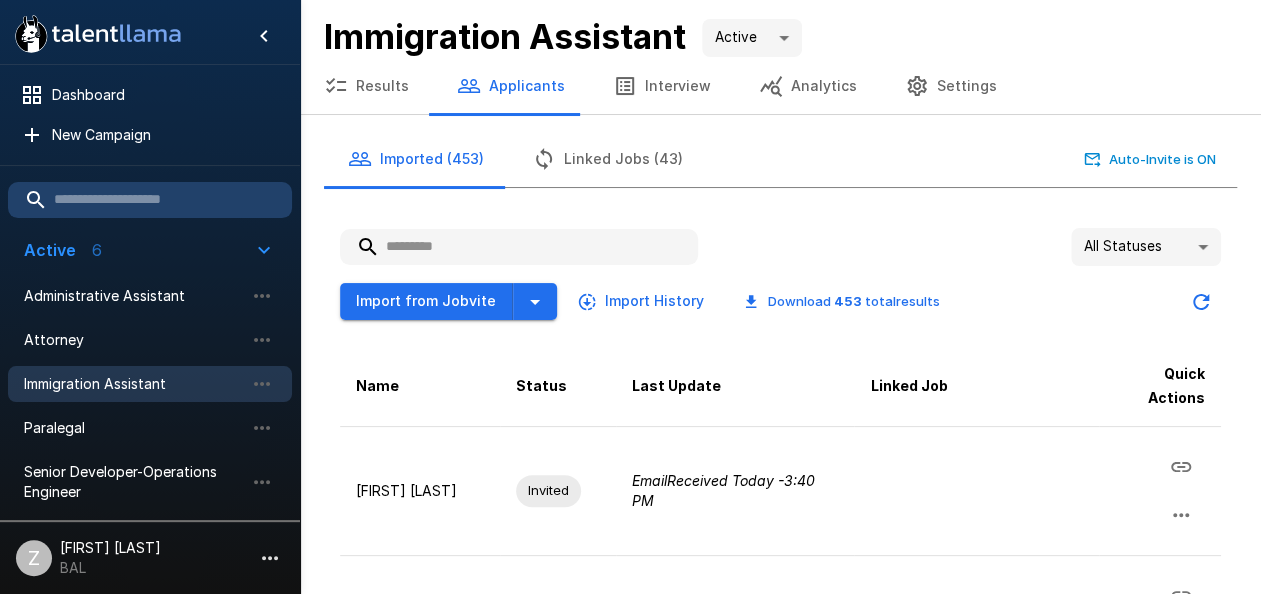 paste on "**********" 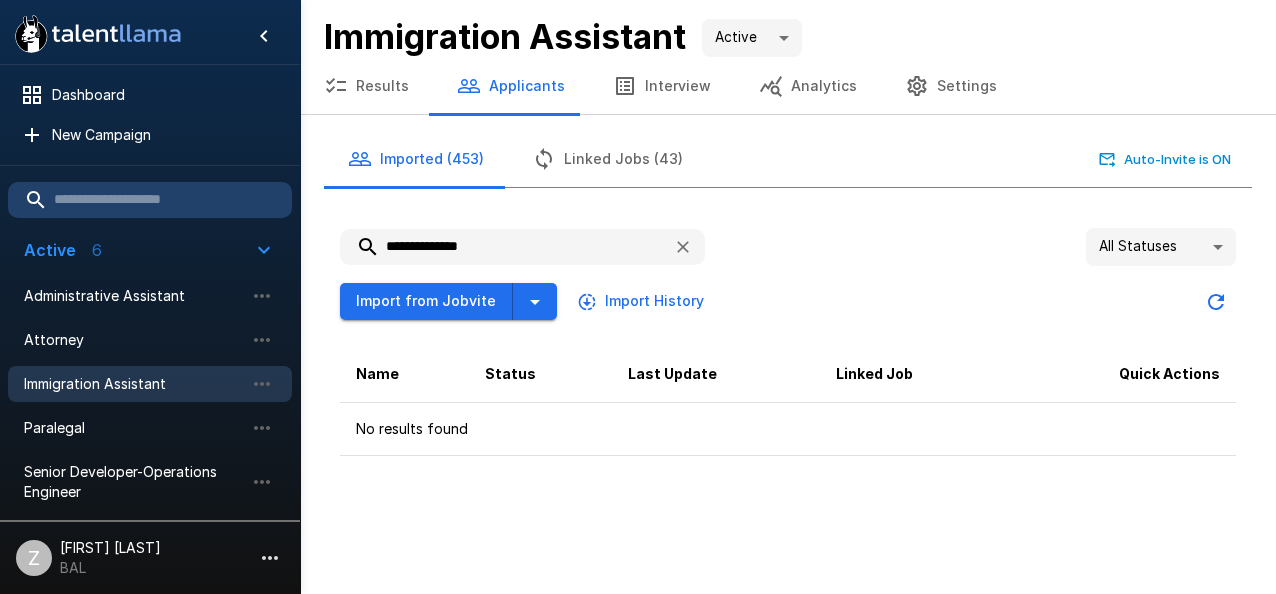 type on "**********" 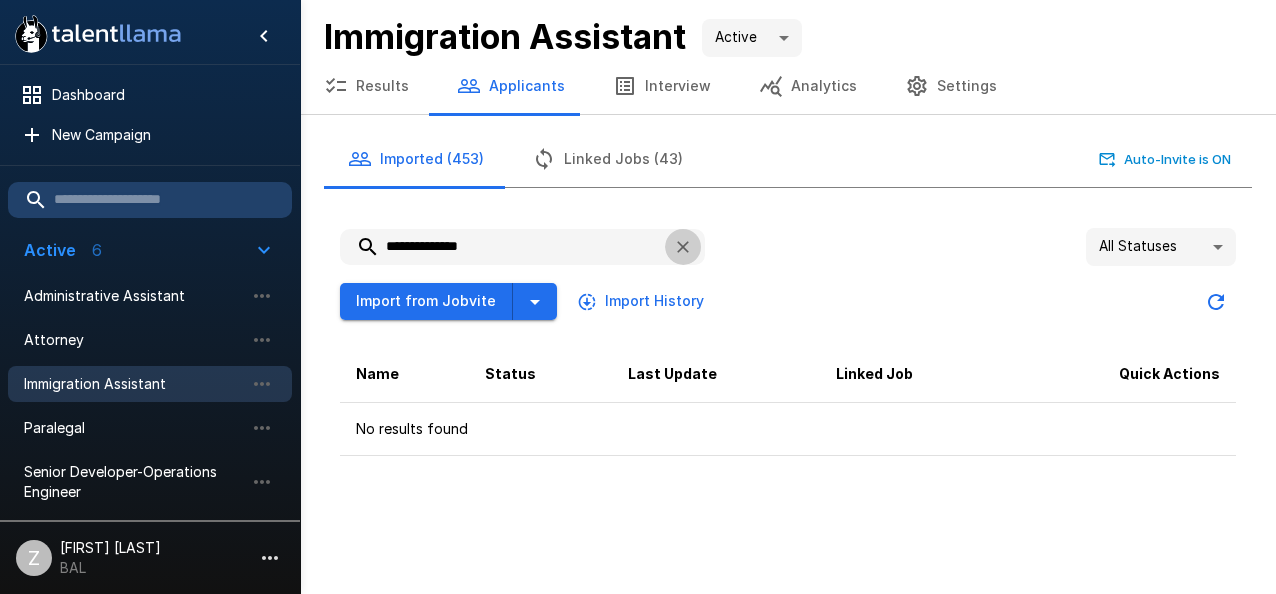 click 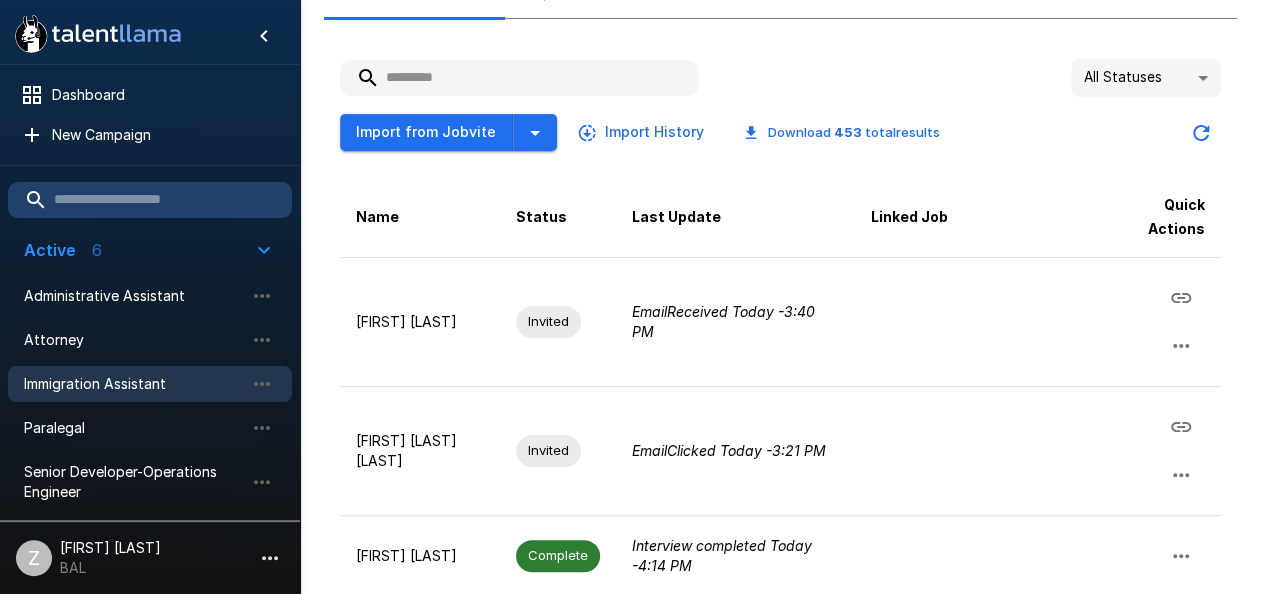 scroll, scrollTop: 0, scrollLeft: 0, axis: both 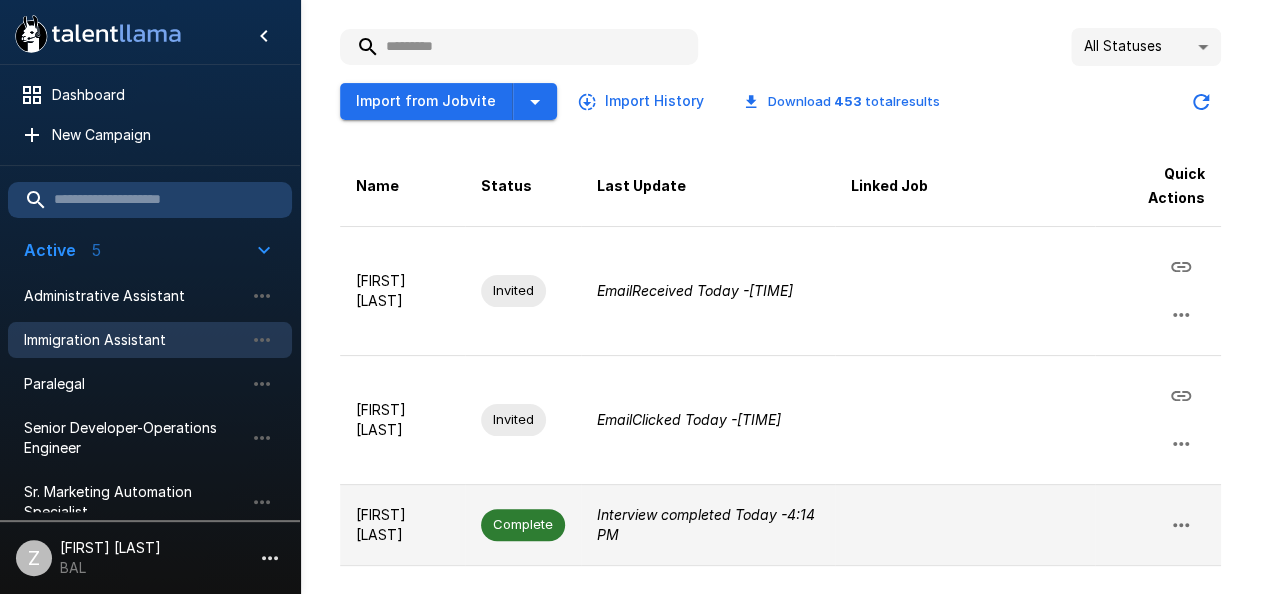 click on "[FIRST] [LAST]" at bounding box center (402, 525) 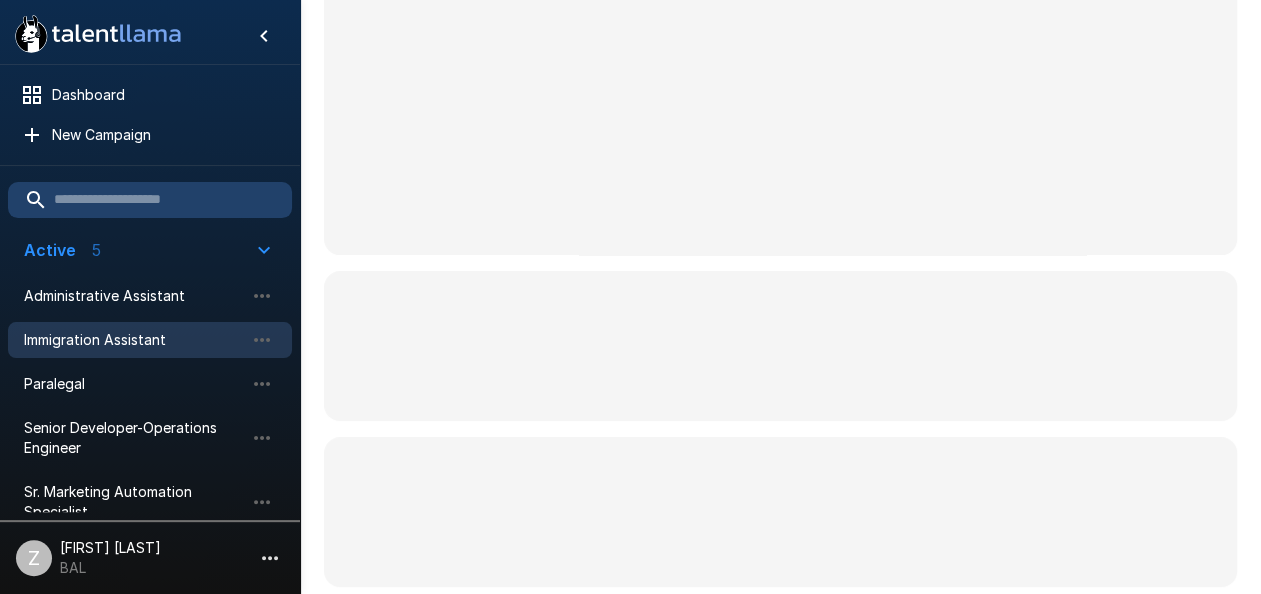 scroll, scrollTop: 0, scrollLeft: 0, axis: both 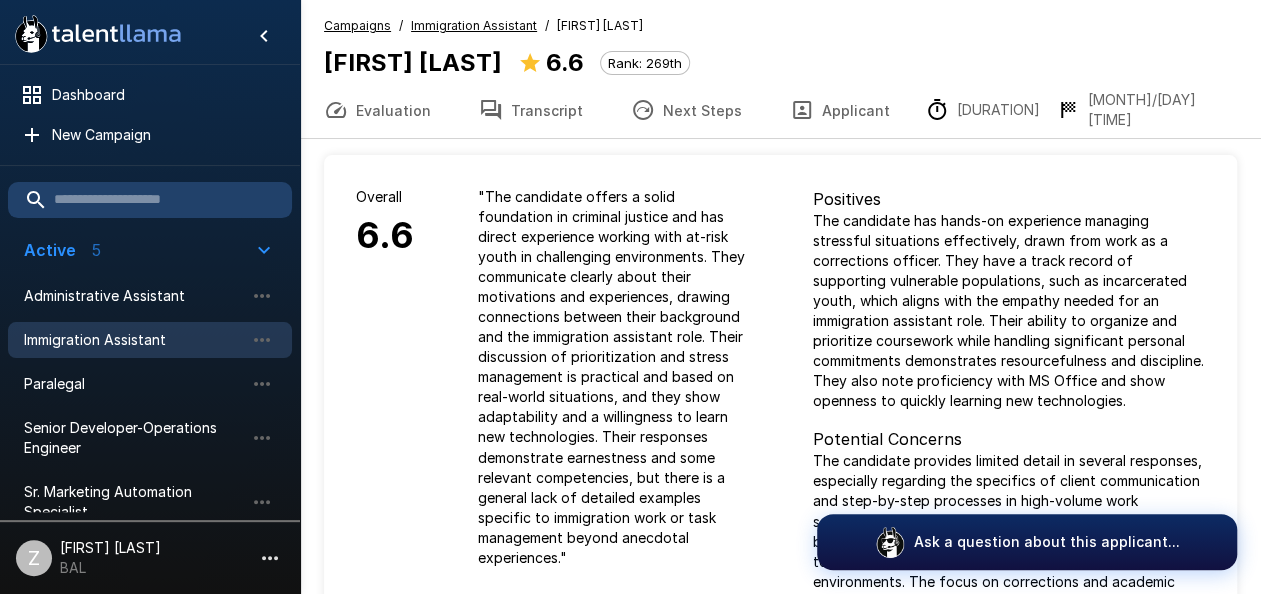 click on "Transcript" at bounding box center [531, 110] 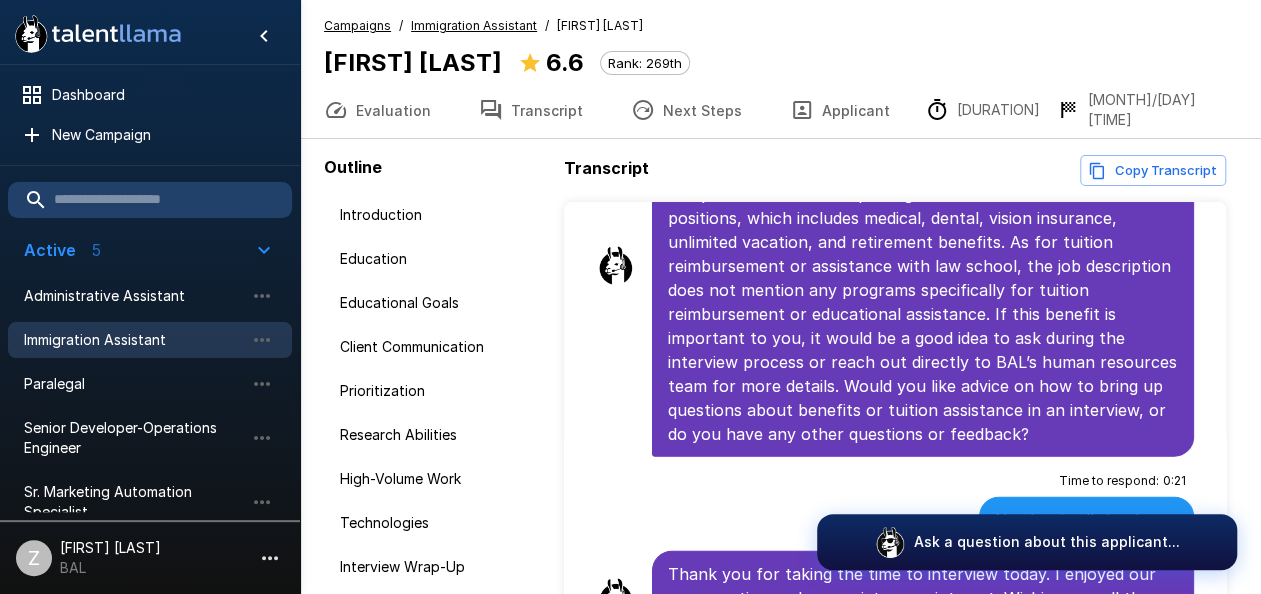 scroll, scrollTop: 6115, scrollLeft: 0, axis: vertical 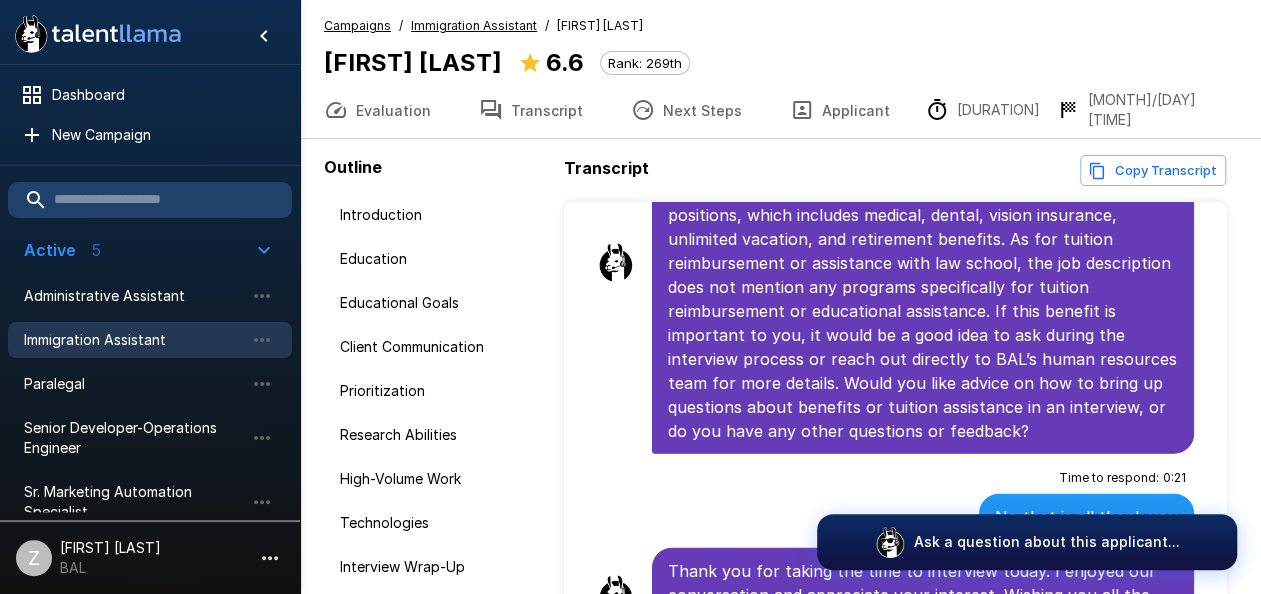 click on "Copy Transcript" at bounding box center (1153, 170) 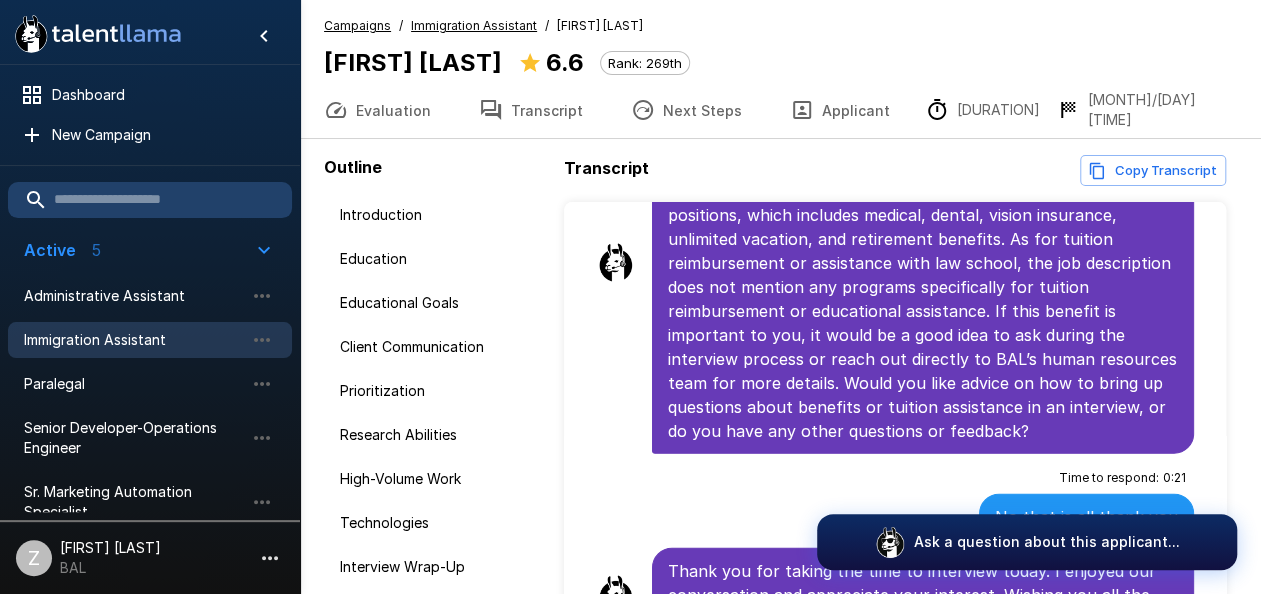 scroll, scrollTop: 5815, scrollLeft: 0, axis: vertical 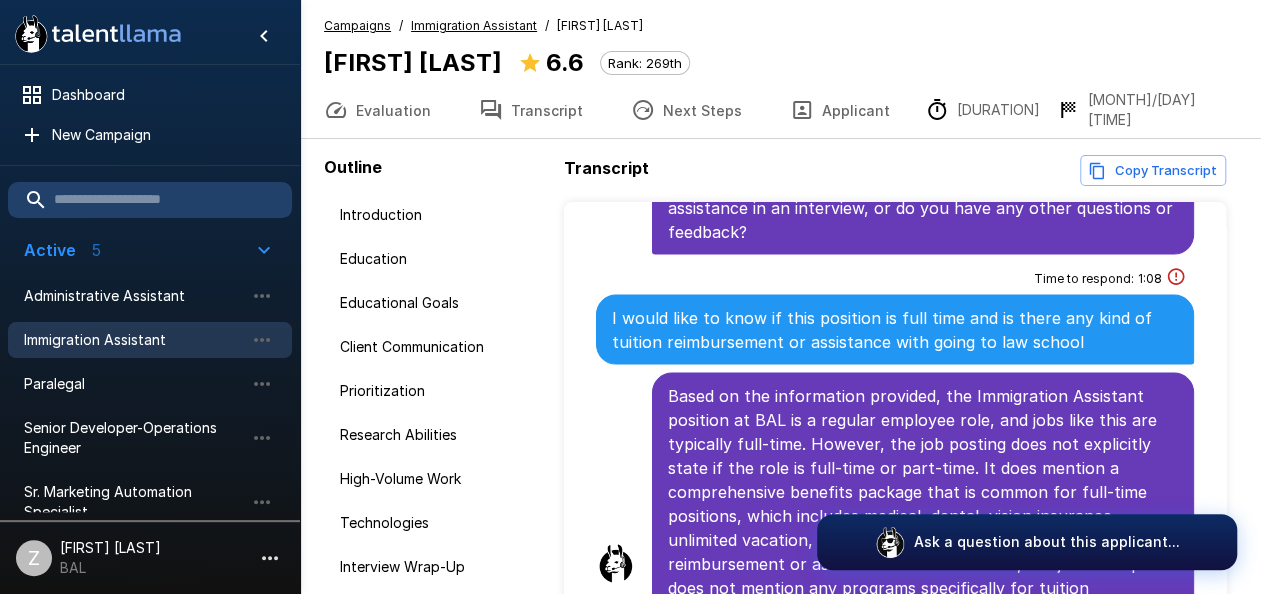 click on "Evaluation" at bounding box center (377, 110) 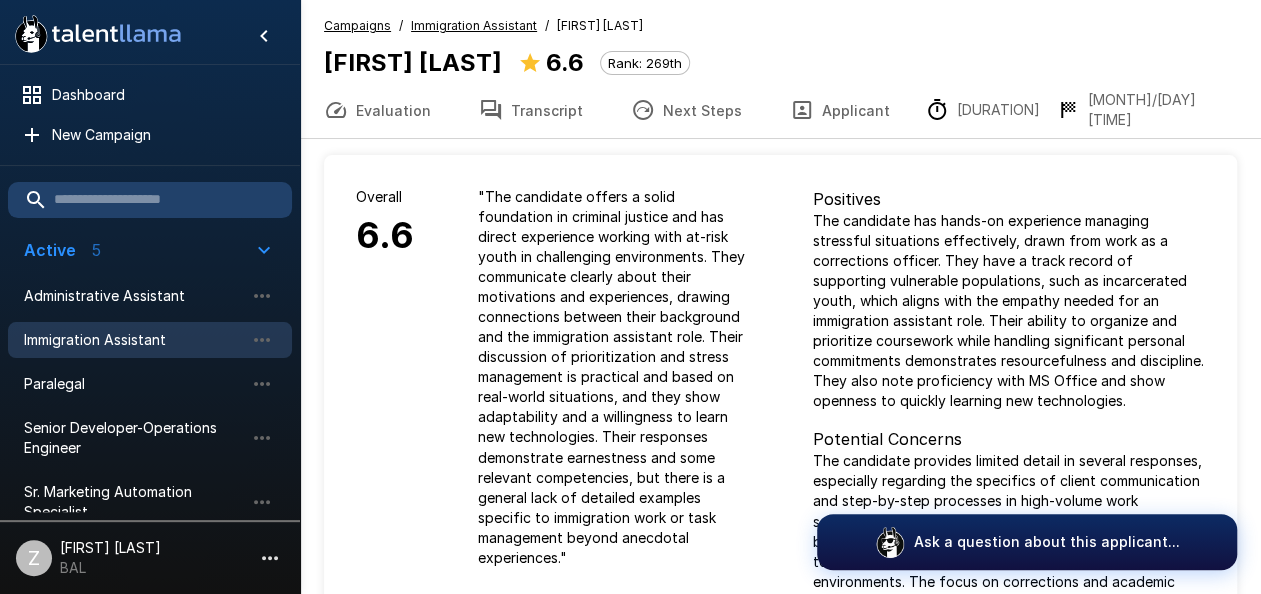 click on "Transcript" at bounding box center [531, 110] 